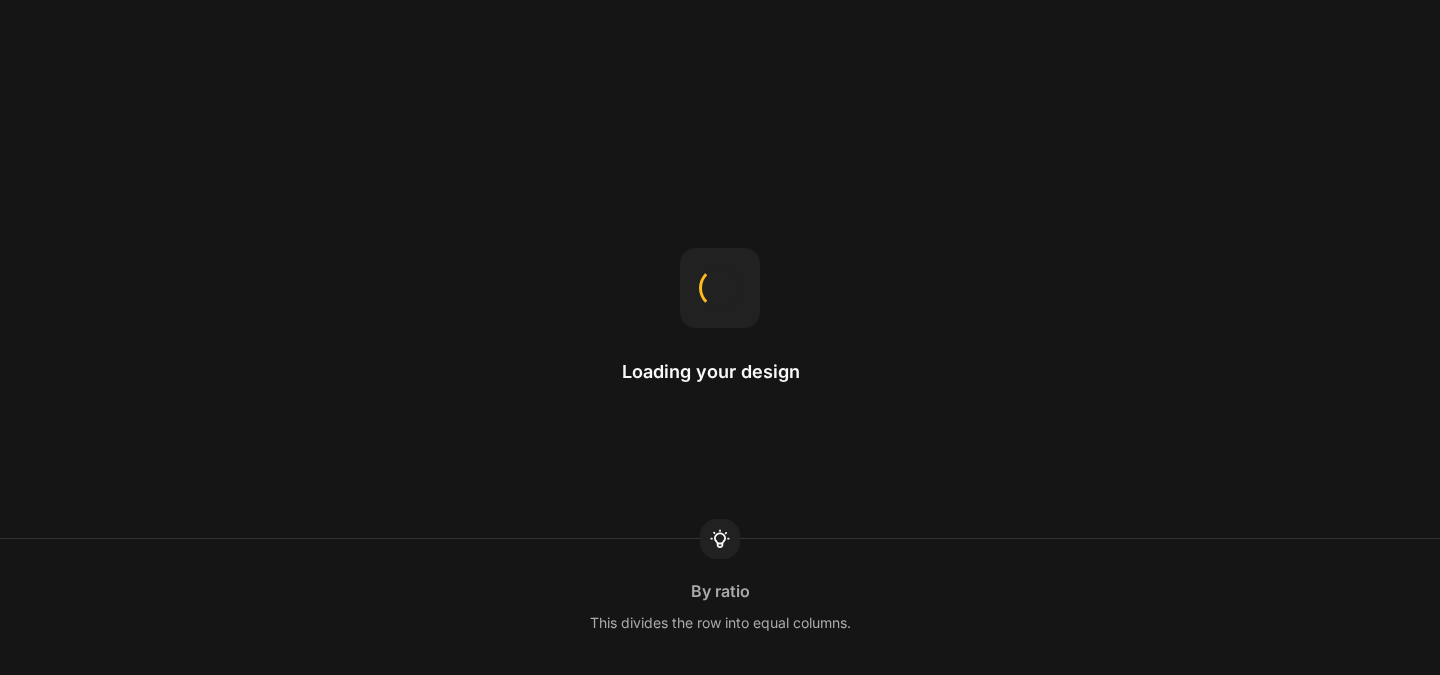 scroll, scrollTop: 0, scrollLeft: 0, axis: both 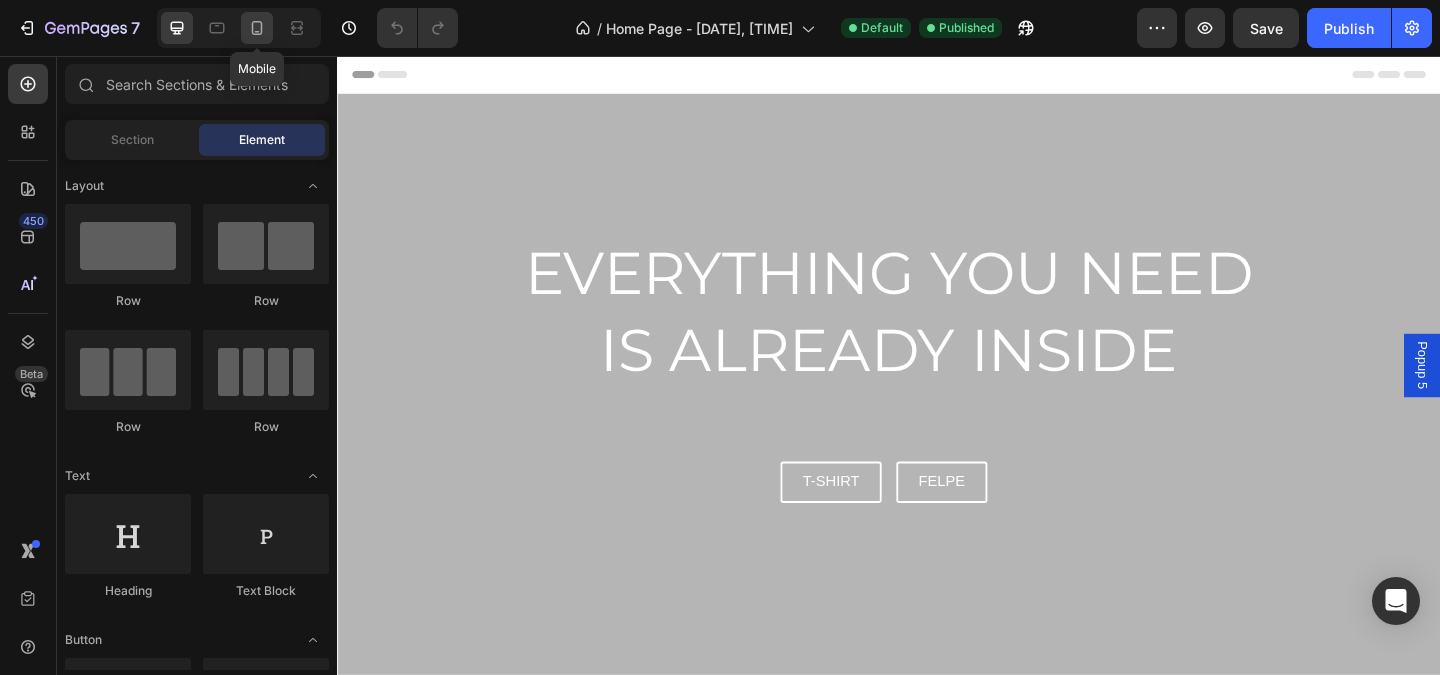click 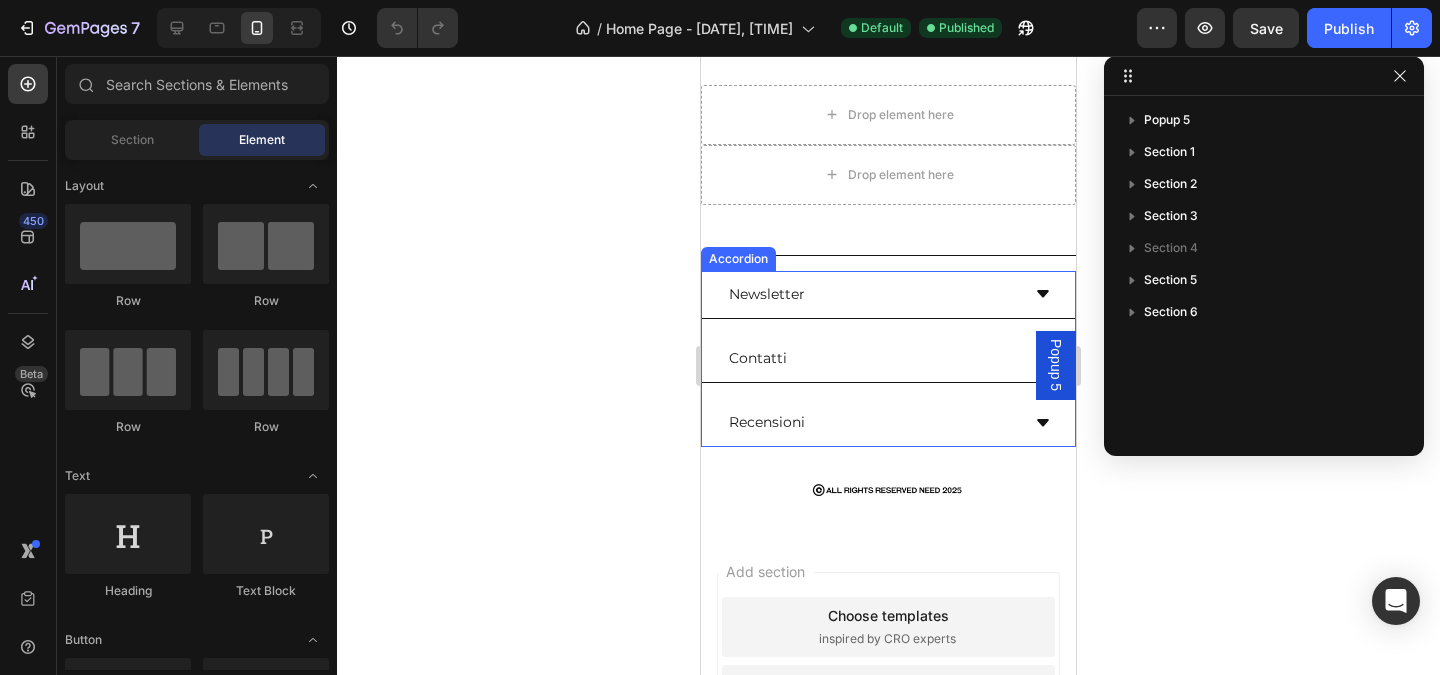 scroll, scrollTop: 1110, scrollLeft: 0, axis: vertical 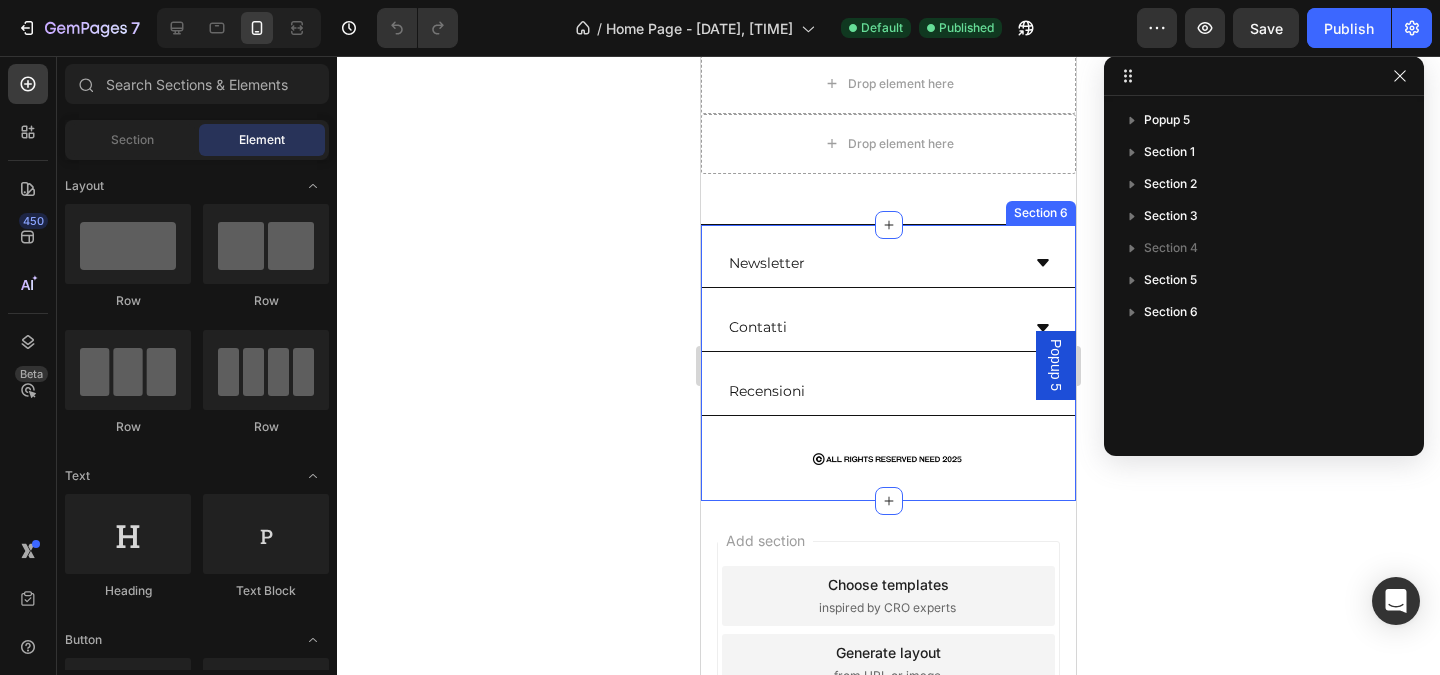 click on "Newsletter
Contatti
Recensioni Accordion Row Image Section 6" at bounding box center (888, 362) 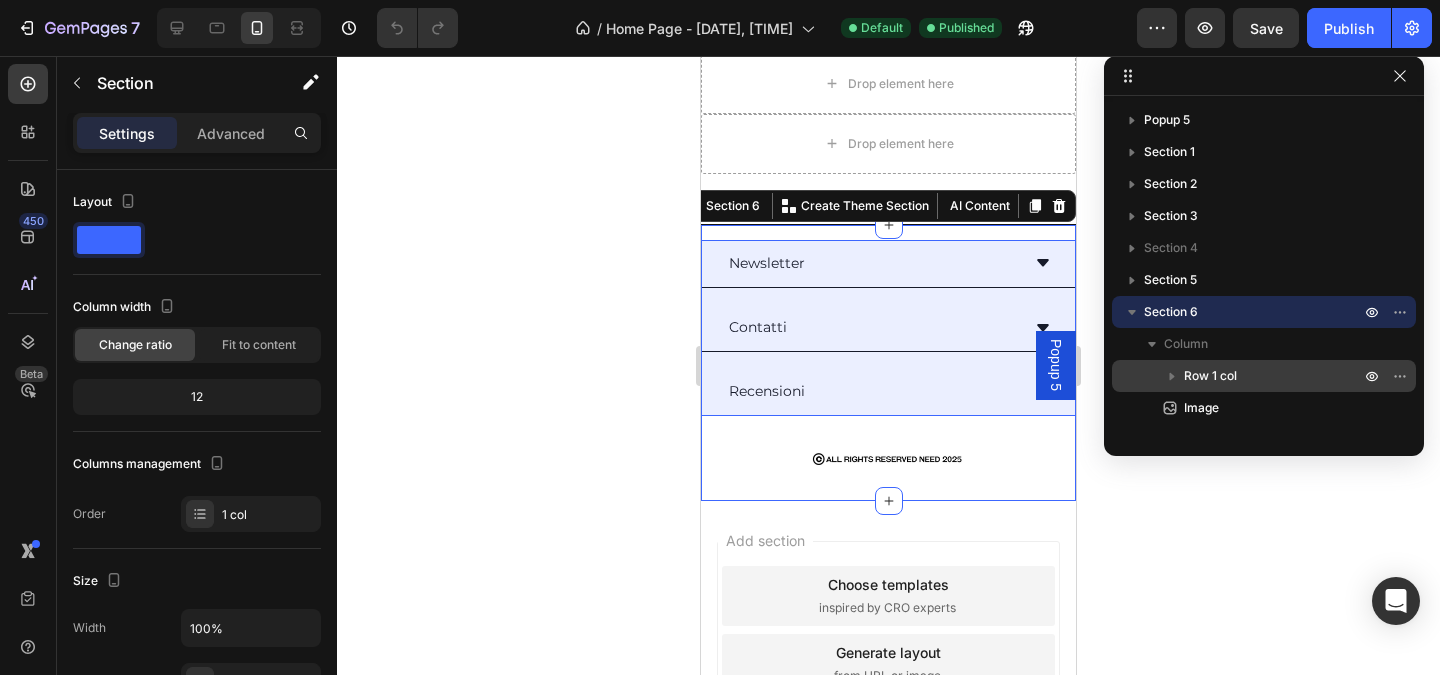 click on "Row 1 col" at bounding box center [1210, 376] 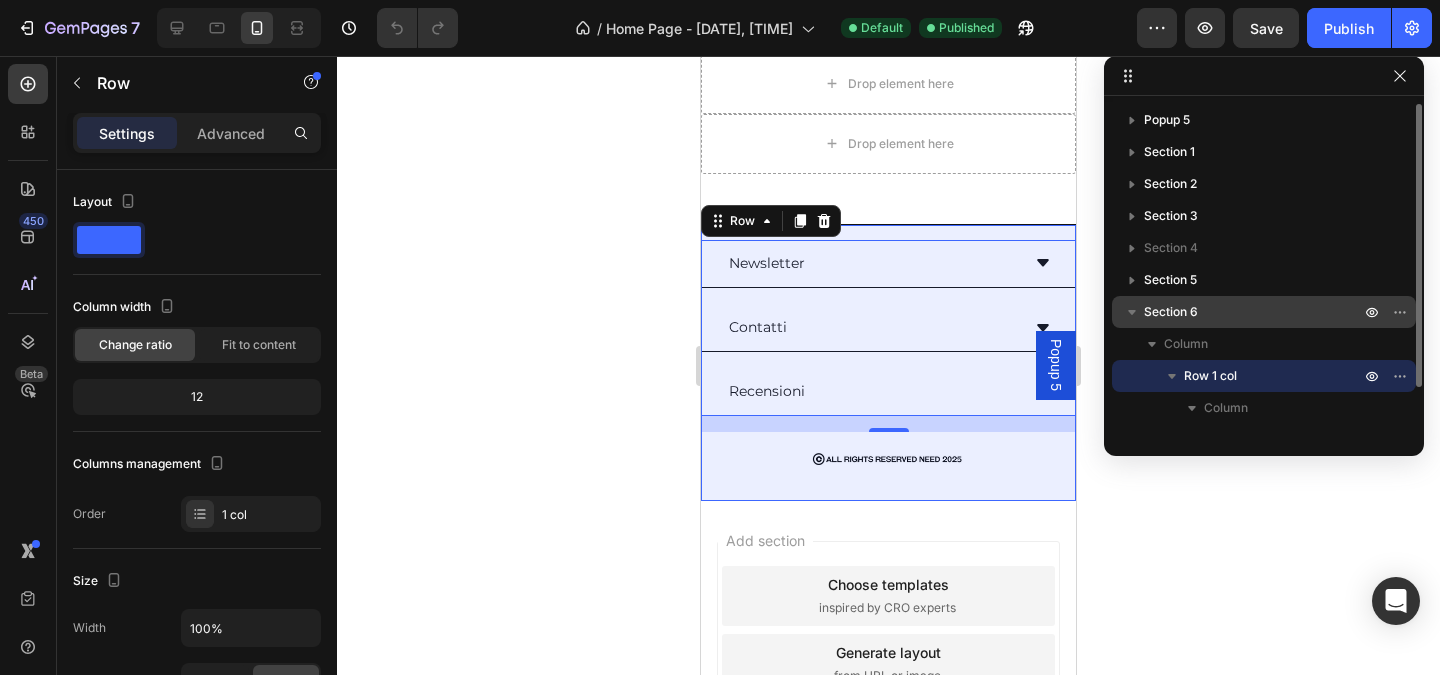 click on "Section 6" at bounding box center (1254, 312) 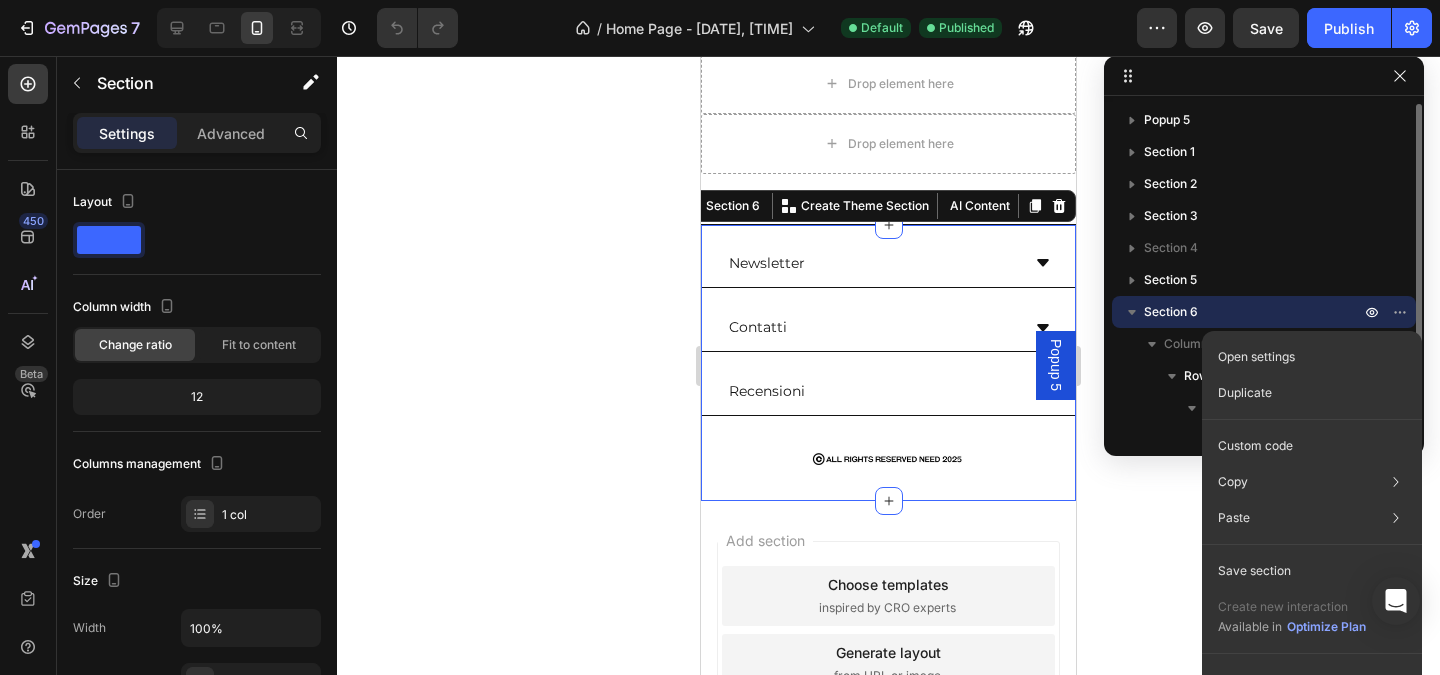 click on "Section 6" at bounding box center (1254, 312) 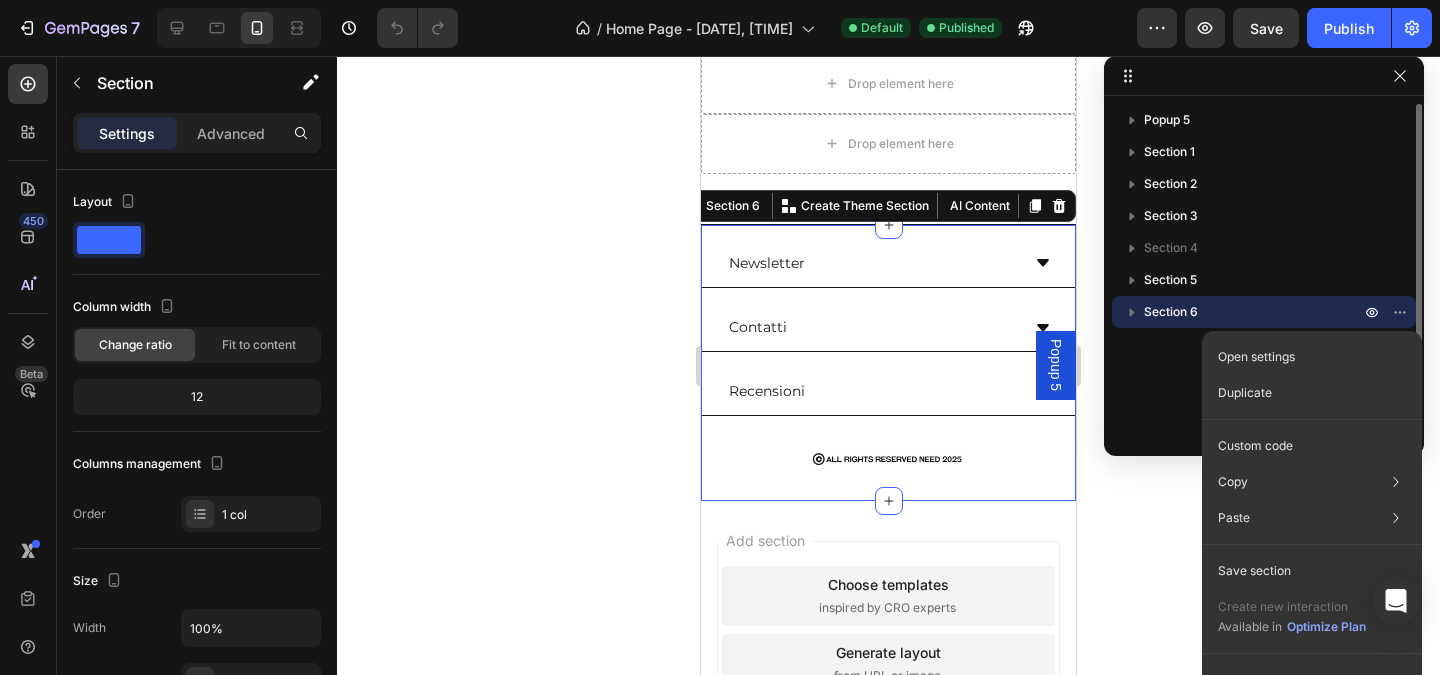 click on "Section 6" at bounding box center [1254, 312] 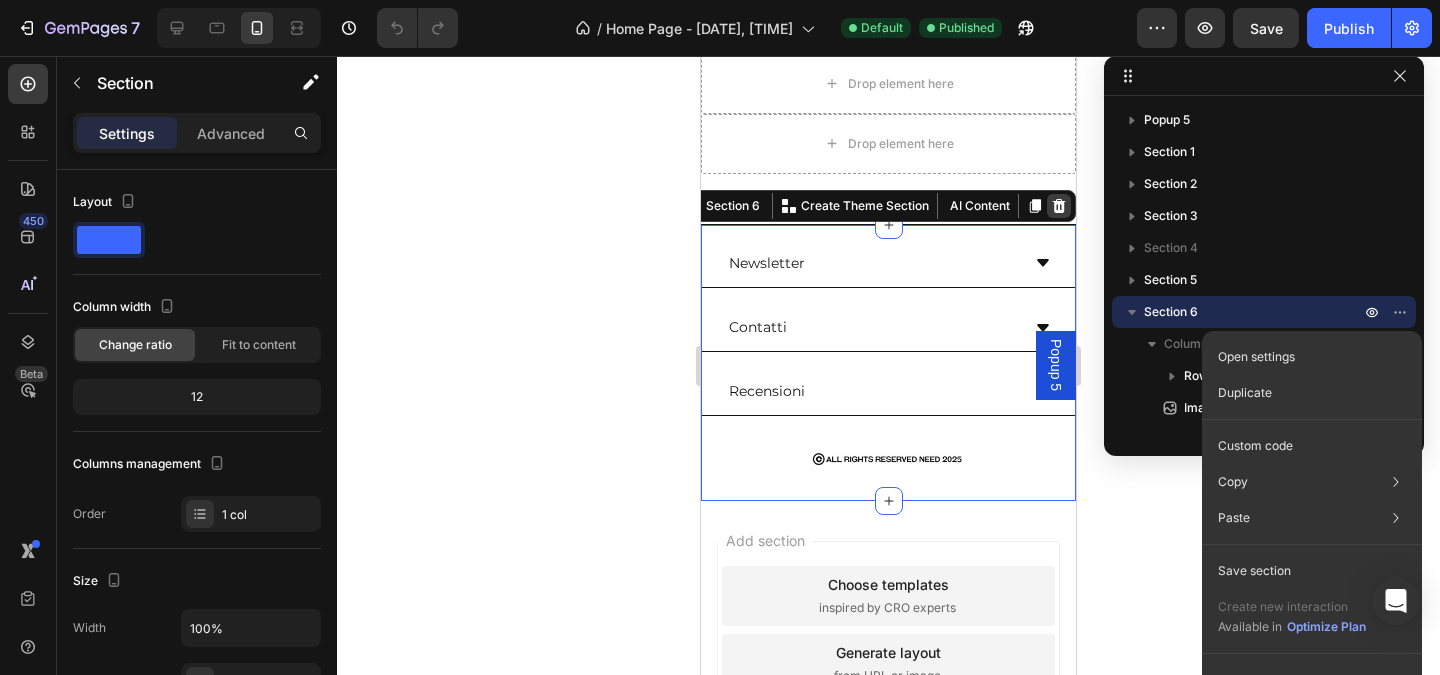 click 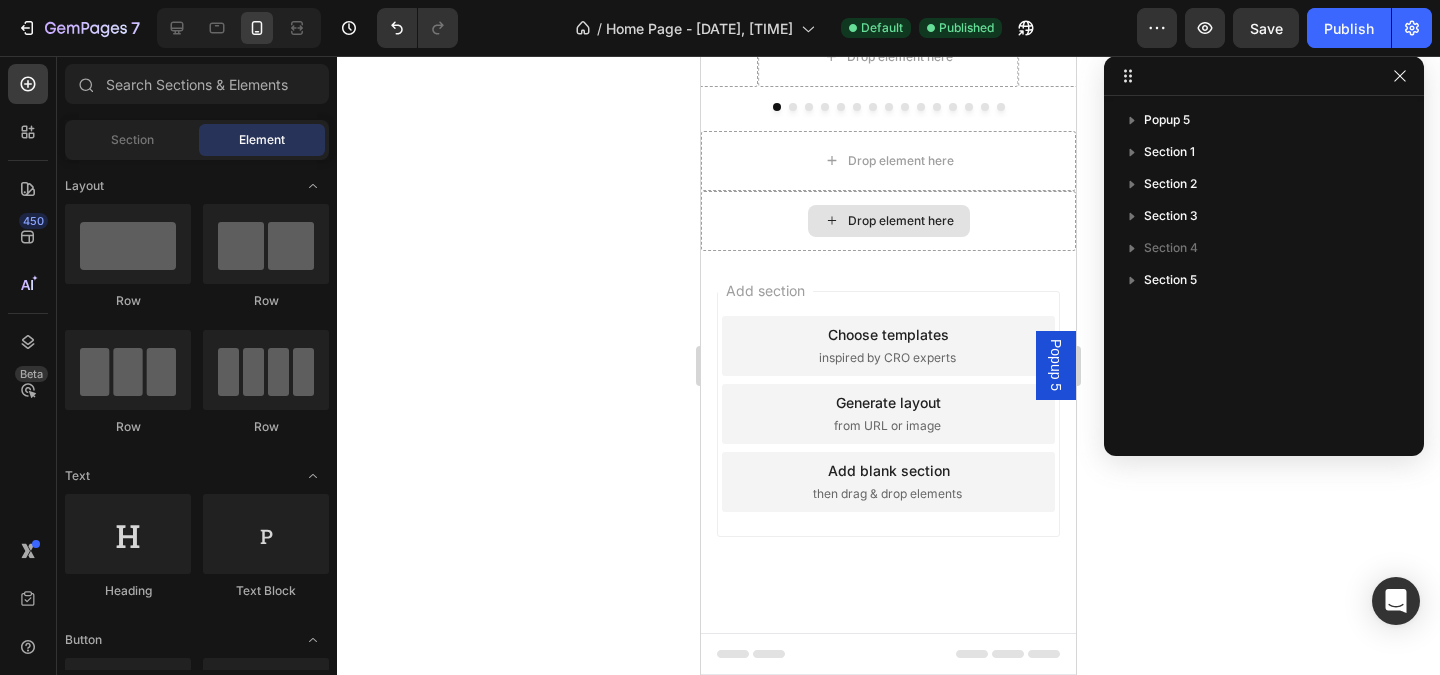 scroll, scrollTop: 1032, scrollLeft: 0, axis: vertical 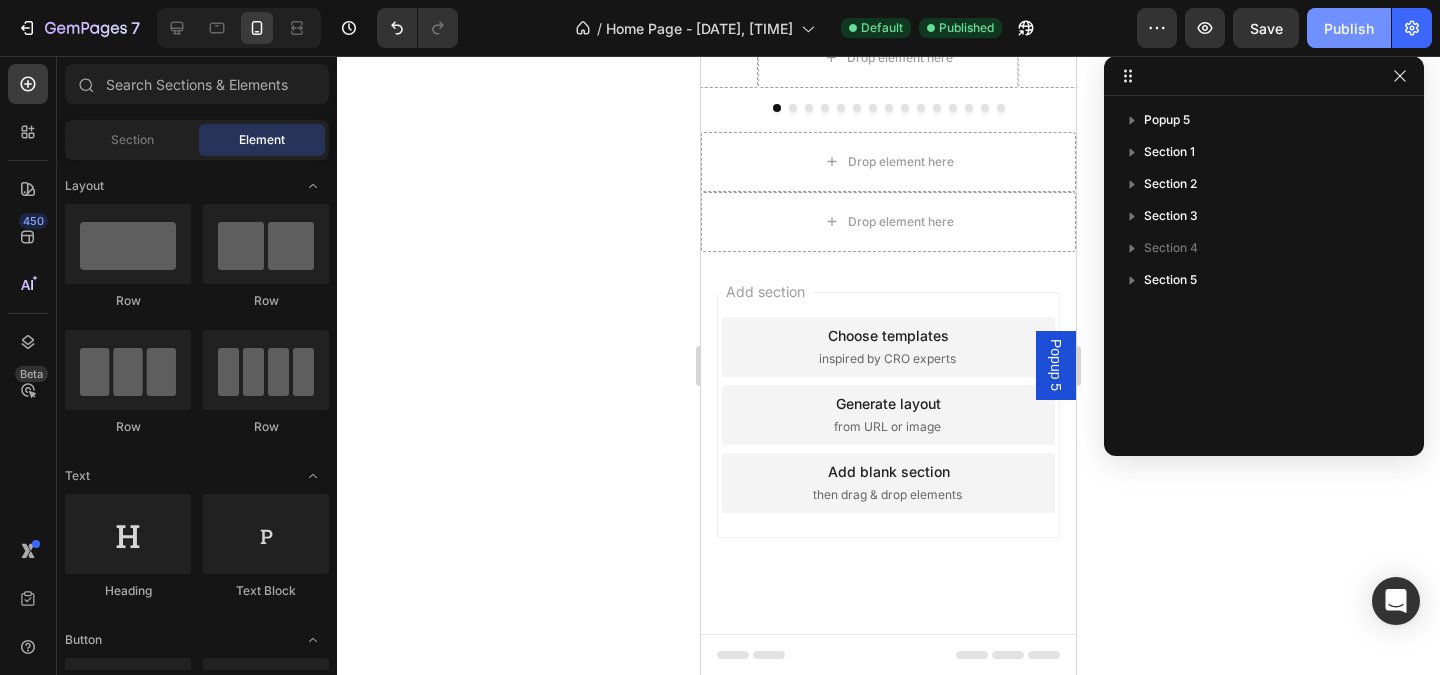 click on "Publish" at bounding box center (1349, 28) 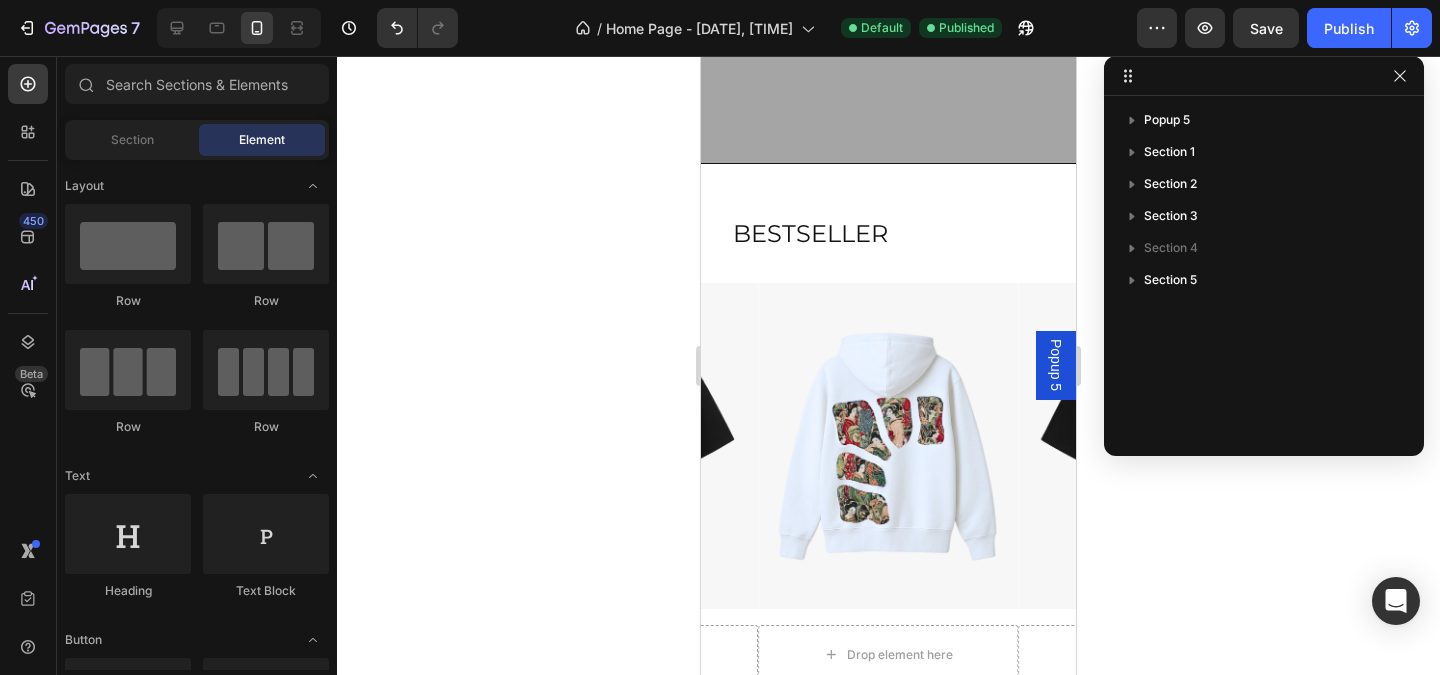 scroll, scrollTop: 0, scrollLeft: 0, axis: both 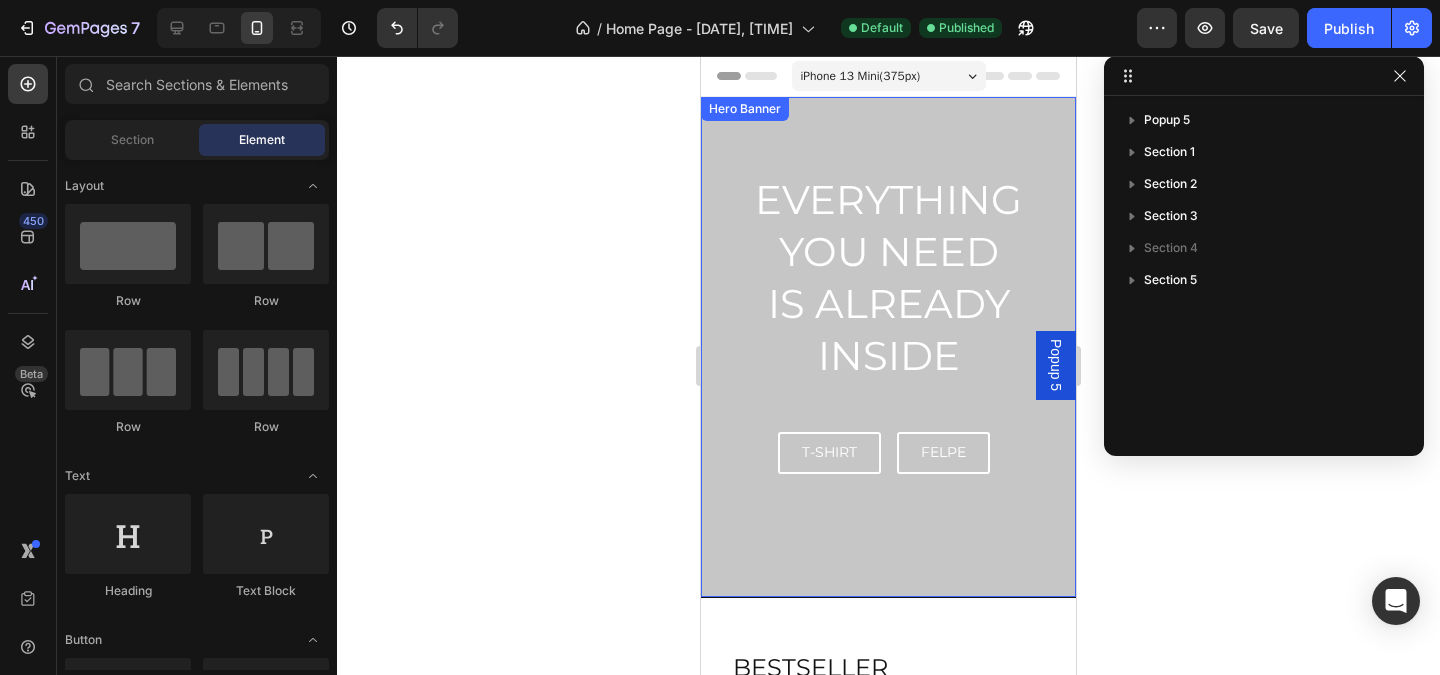 click at bounding box center [888, 347] 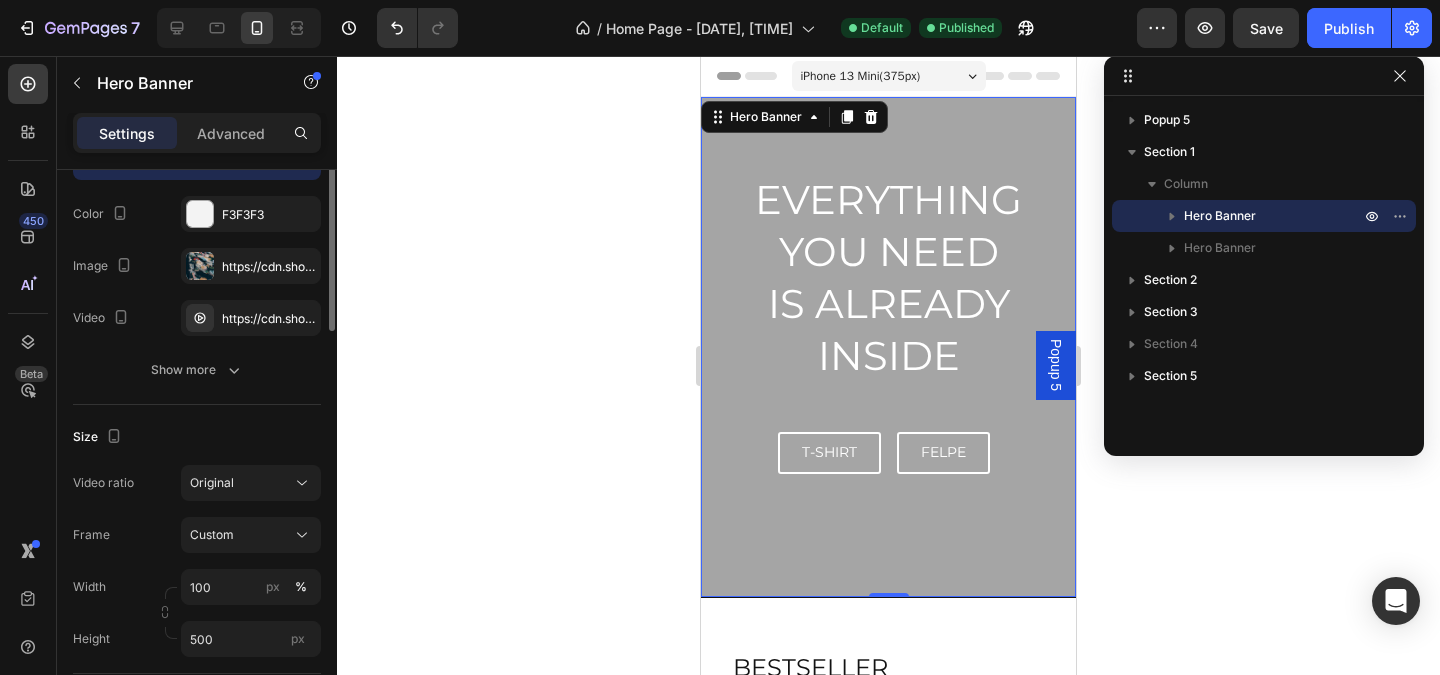 scroll, scrollTop: 49, scrollLeft: 0, axis: vertical 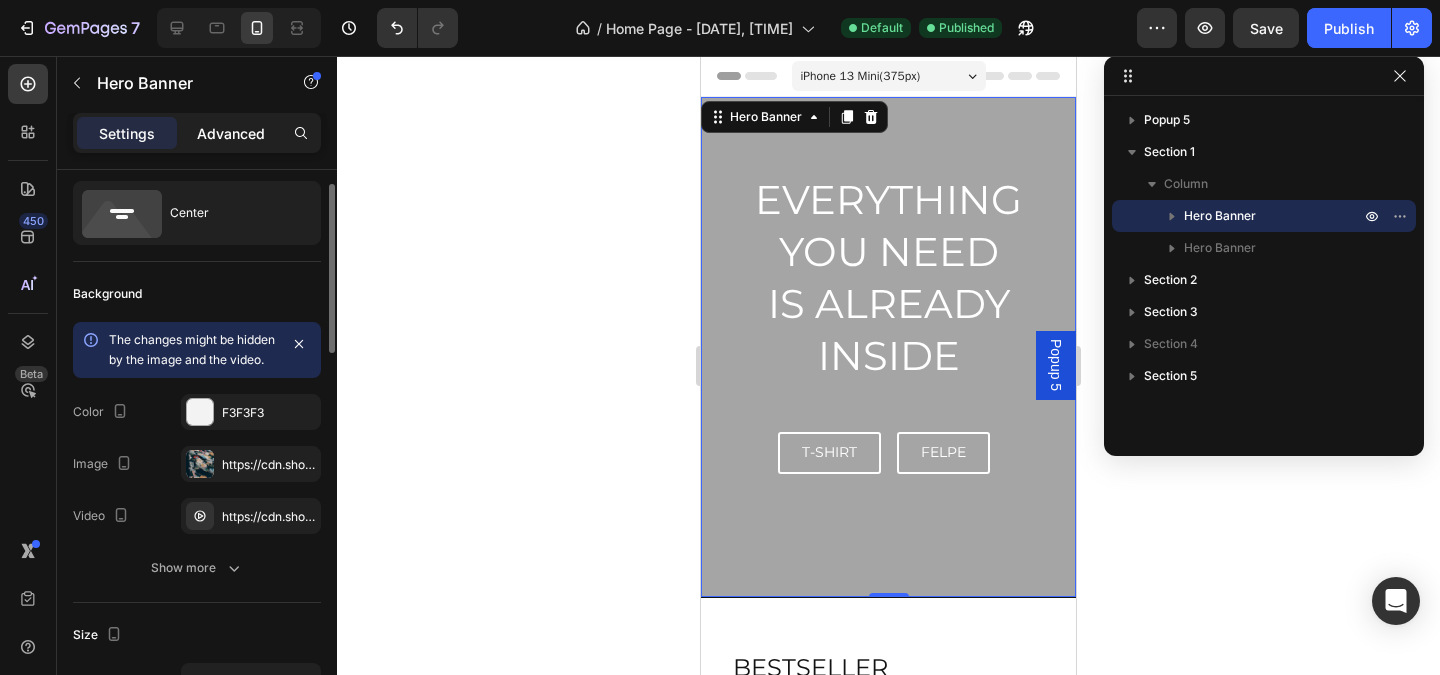 click on "Advanced" at bounding box center (231, 133) 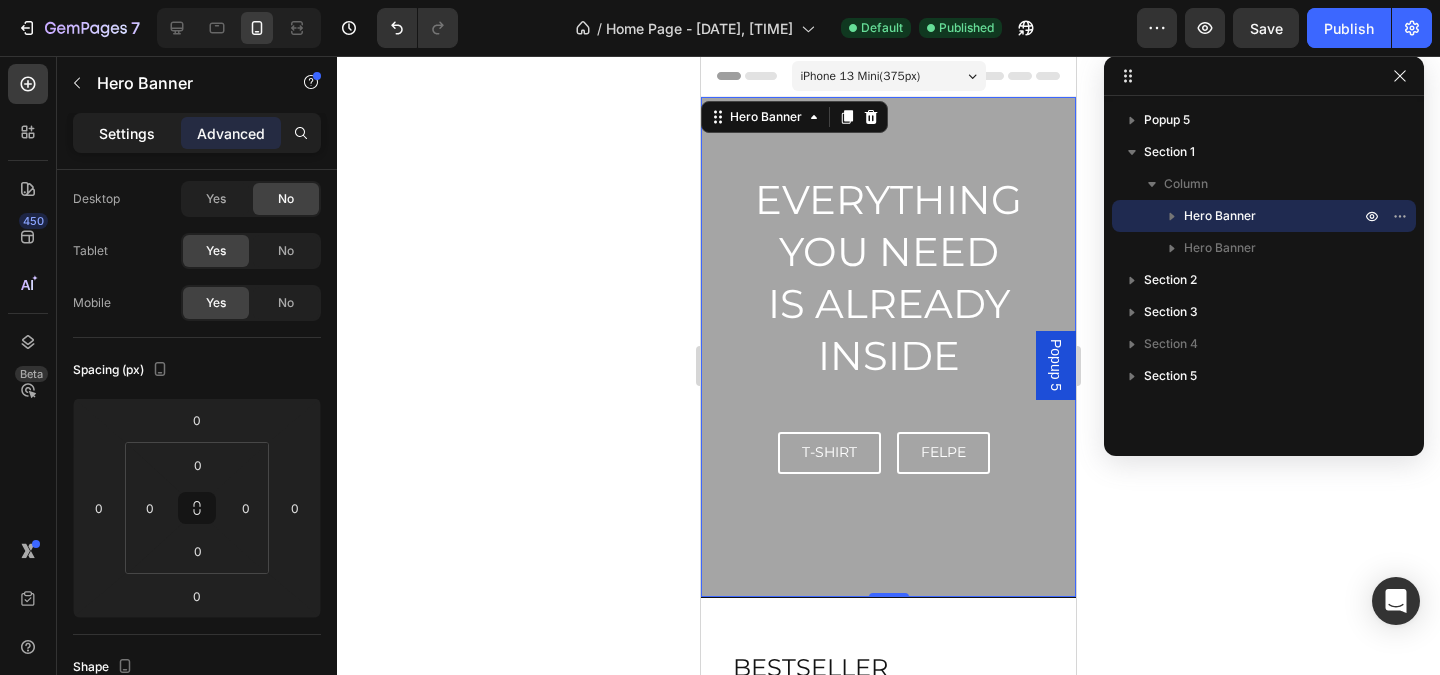 click on "Settings" at bounding box center [127, 133] 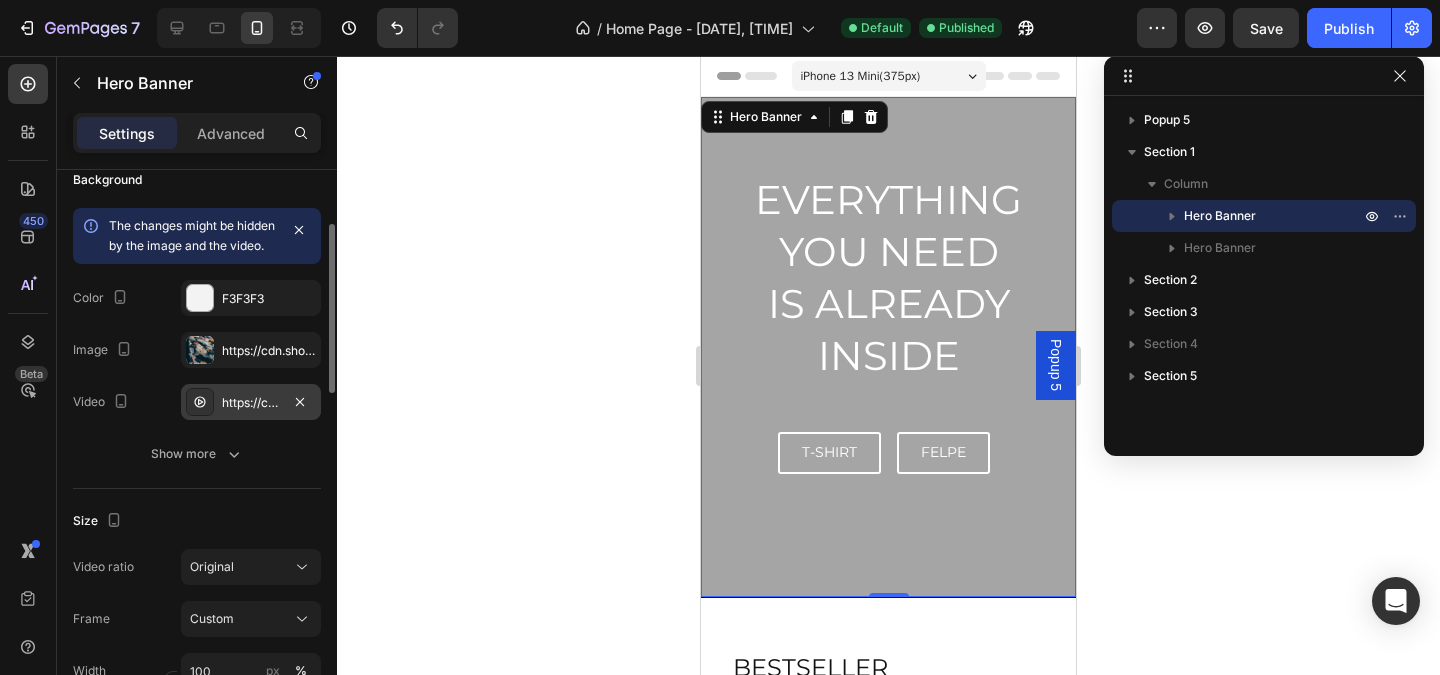 scroll, scrollTop: 167, scrollLeft: 0, axis: vertical 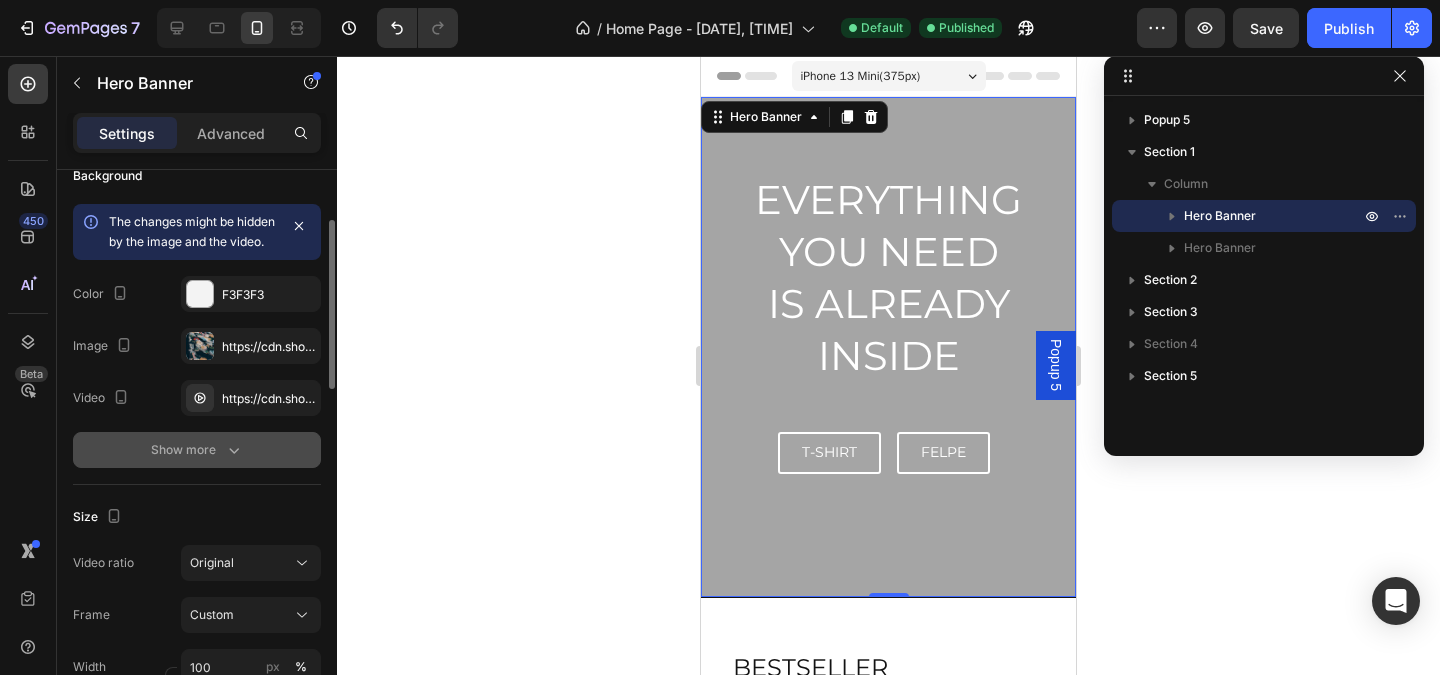click on "Show more" at bounding box center (197, 450) 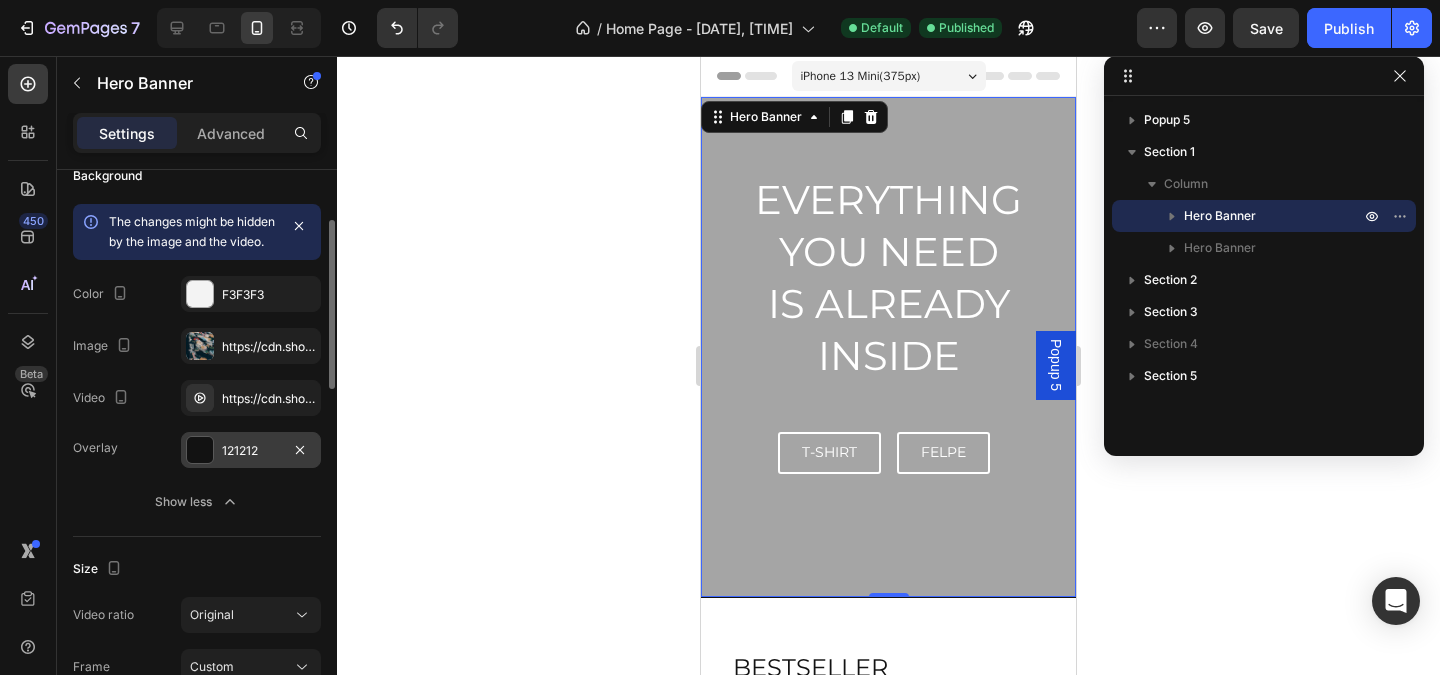 click at bounding box center (200, 450) 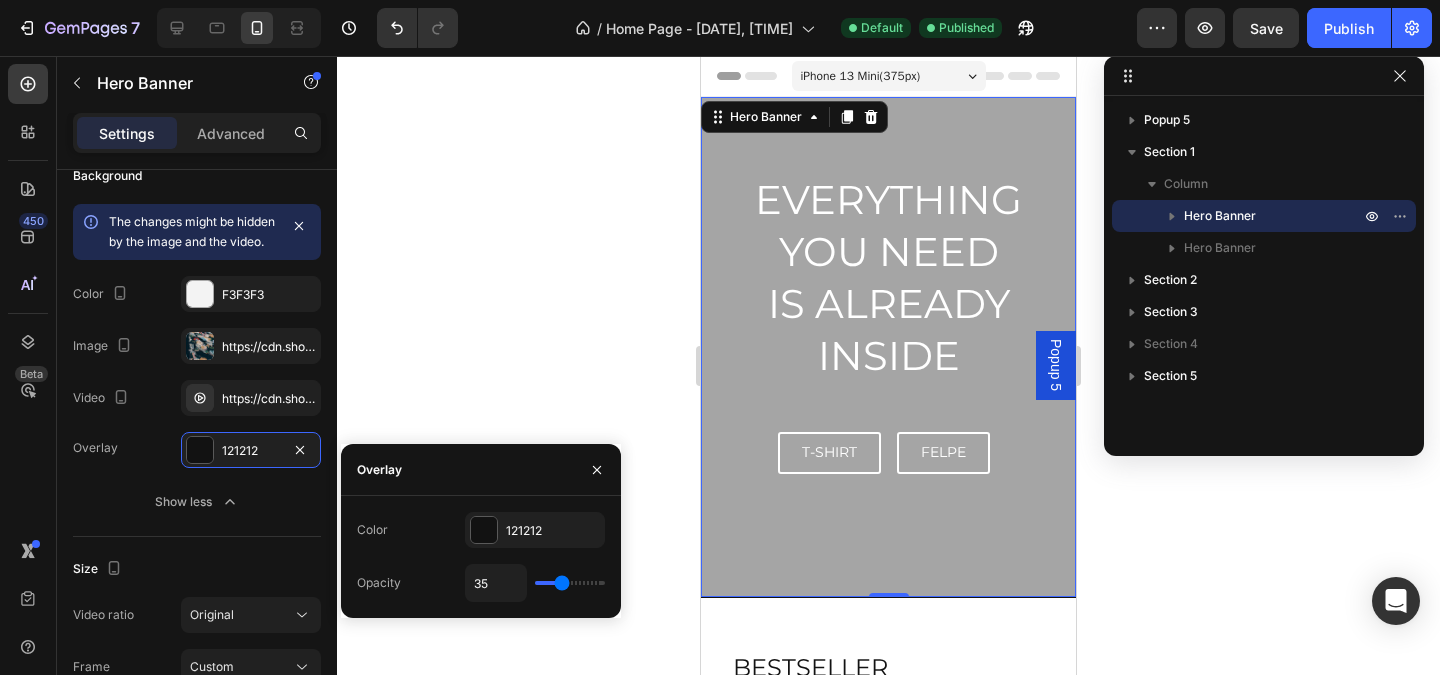 type on "31" 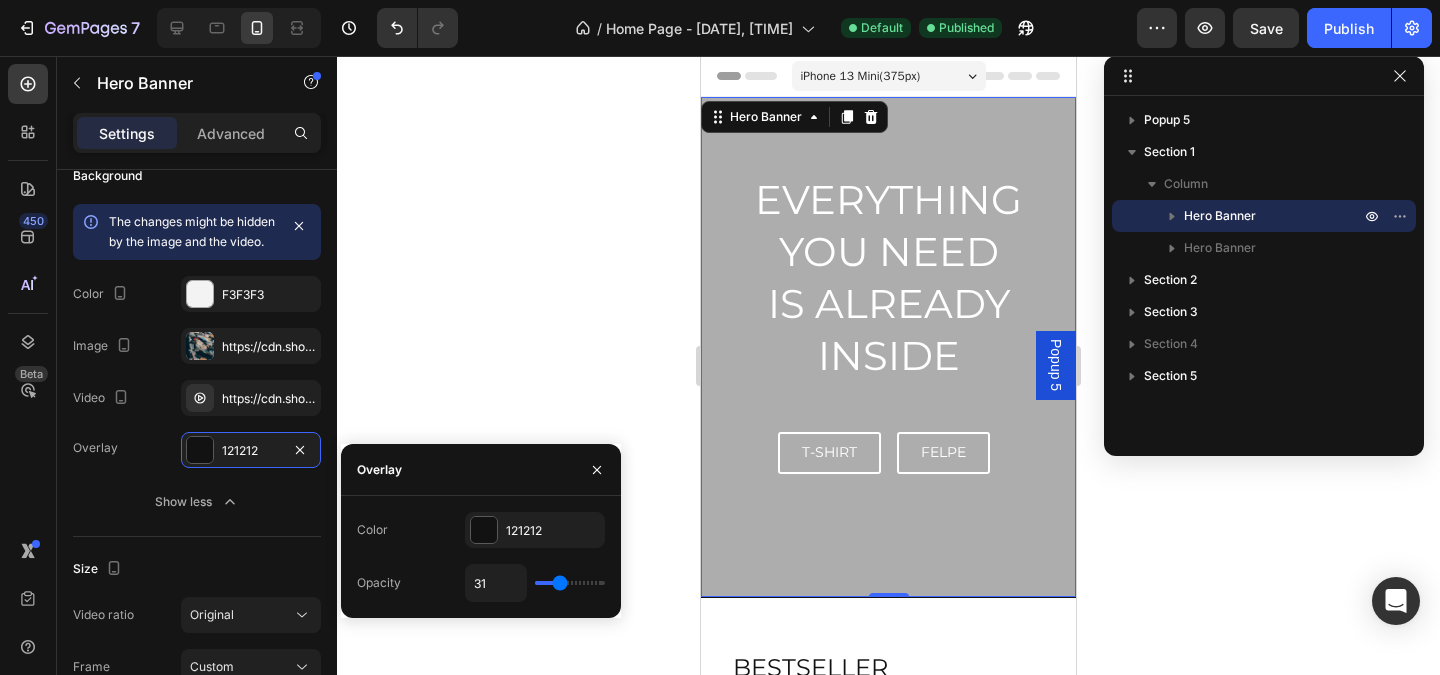 type on "32" 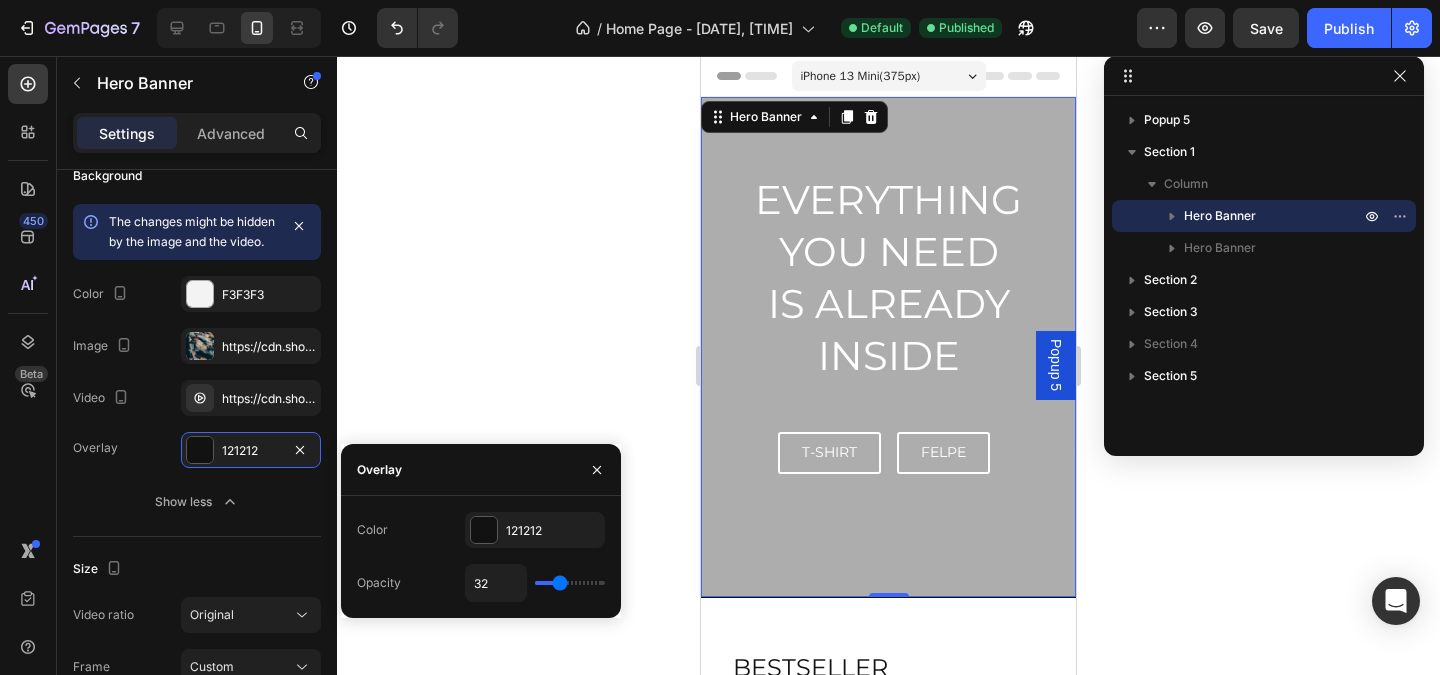 type on "33" 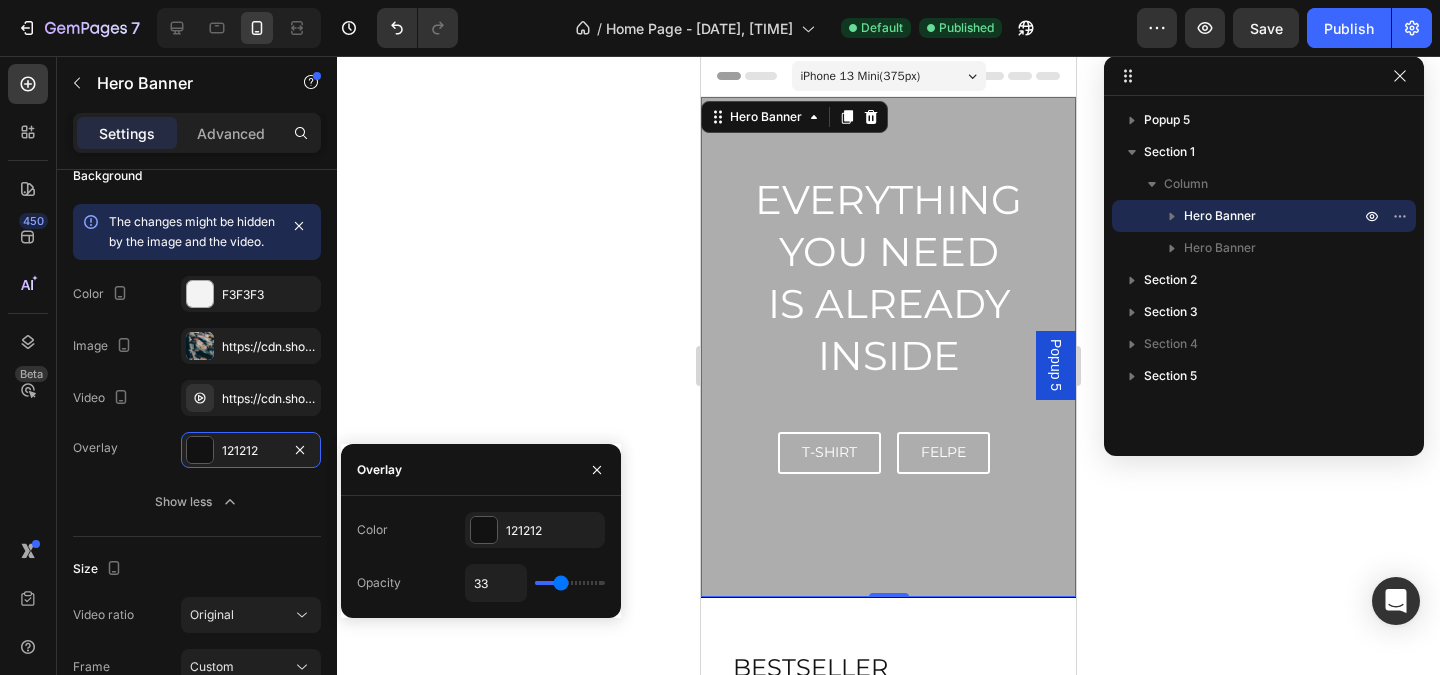 type on "34" 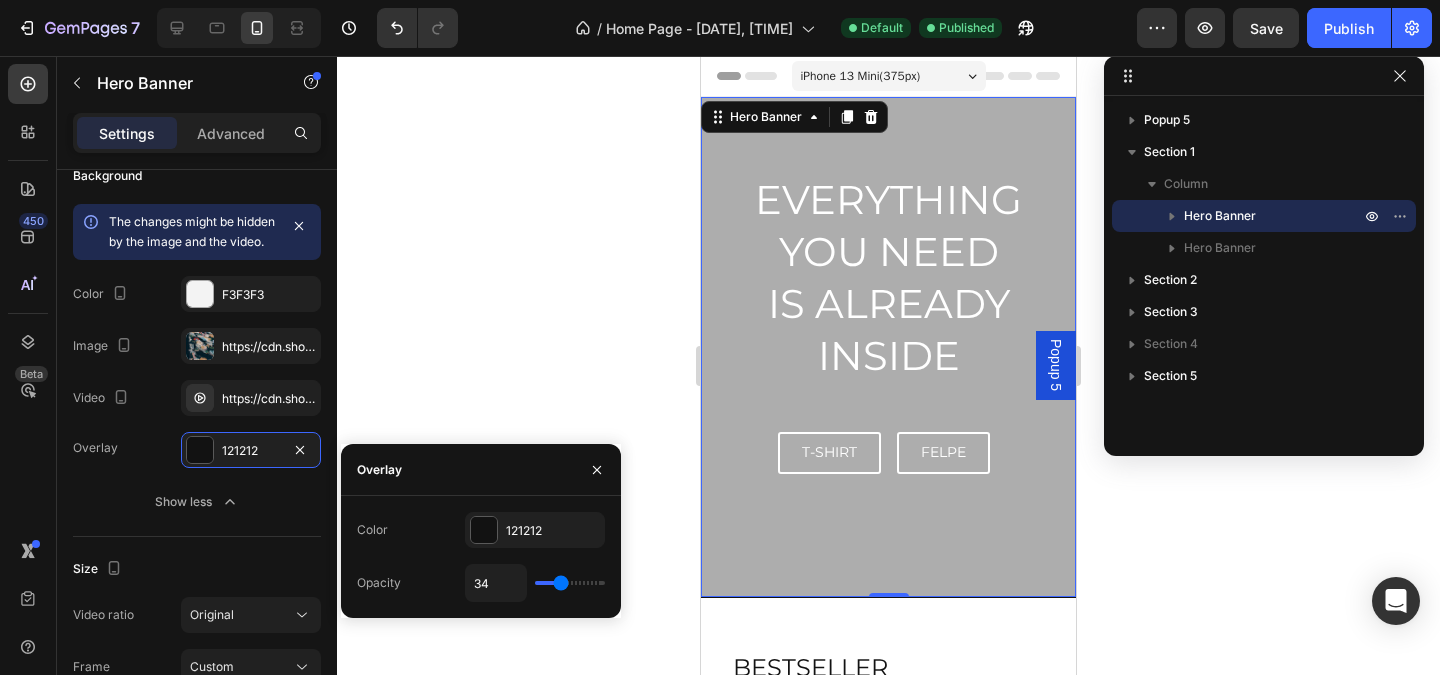 type on "35" 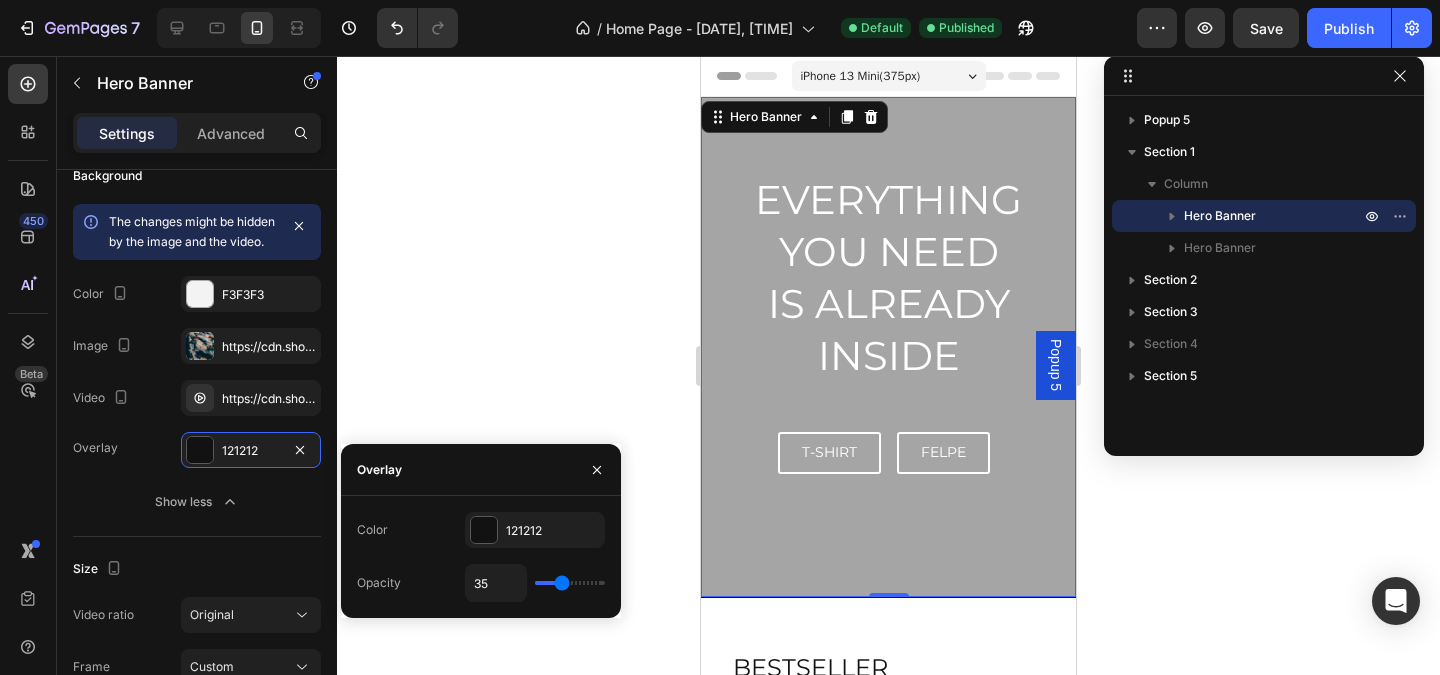 type on "36" 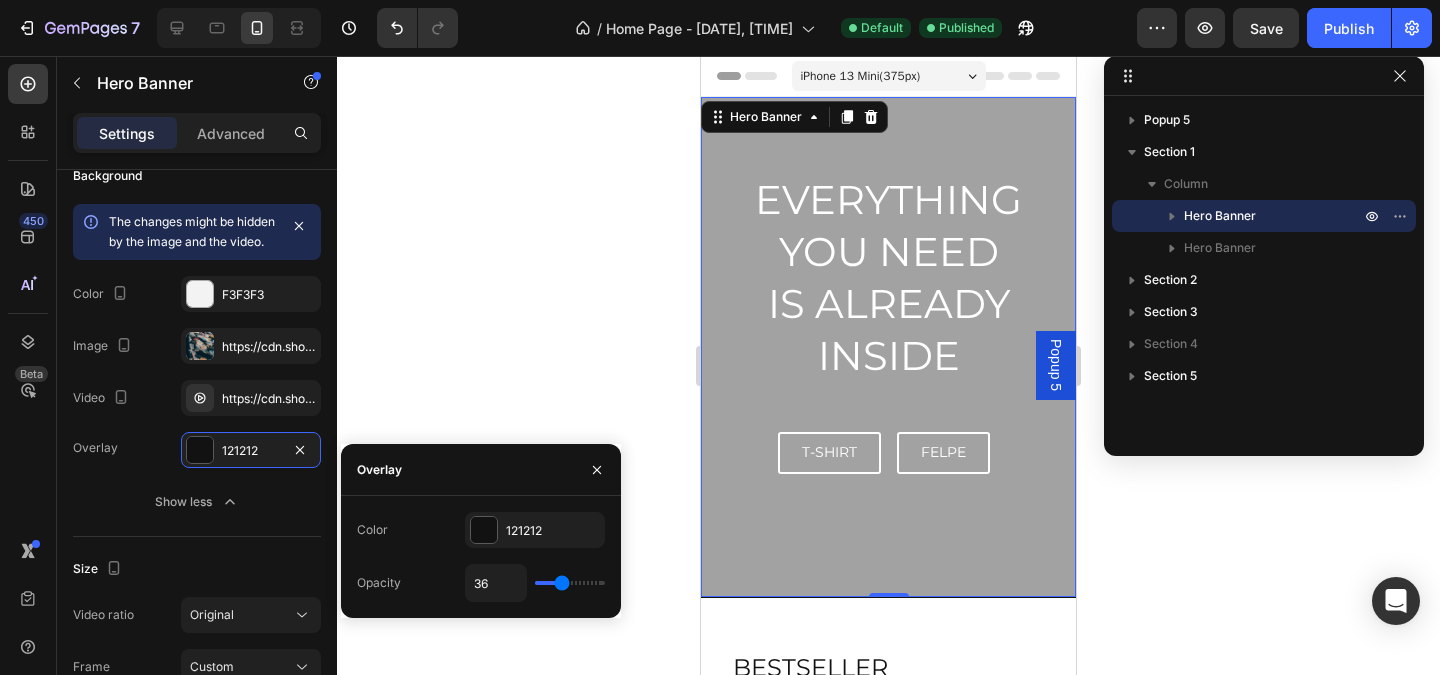 type on "37" 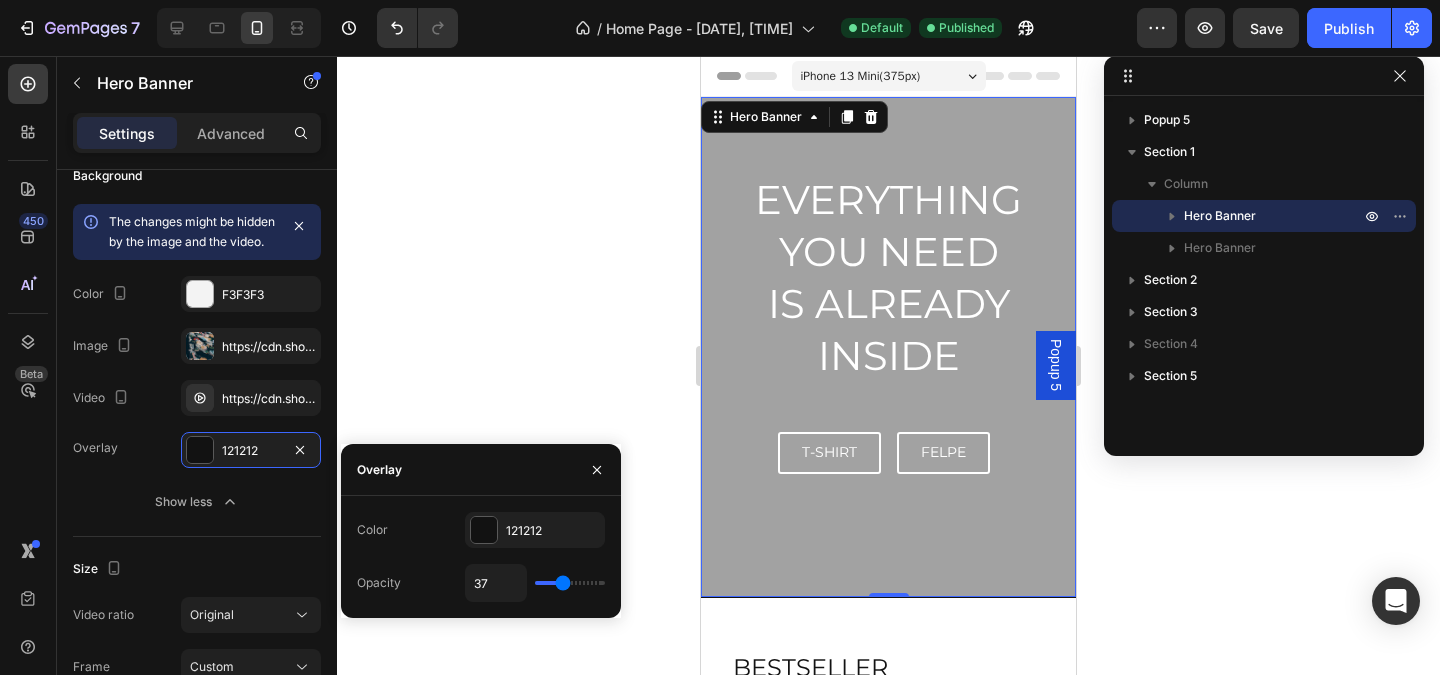type on "38" 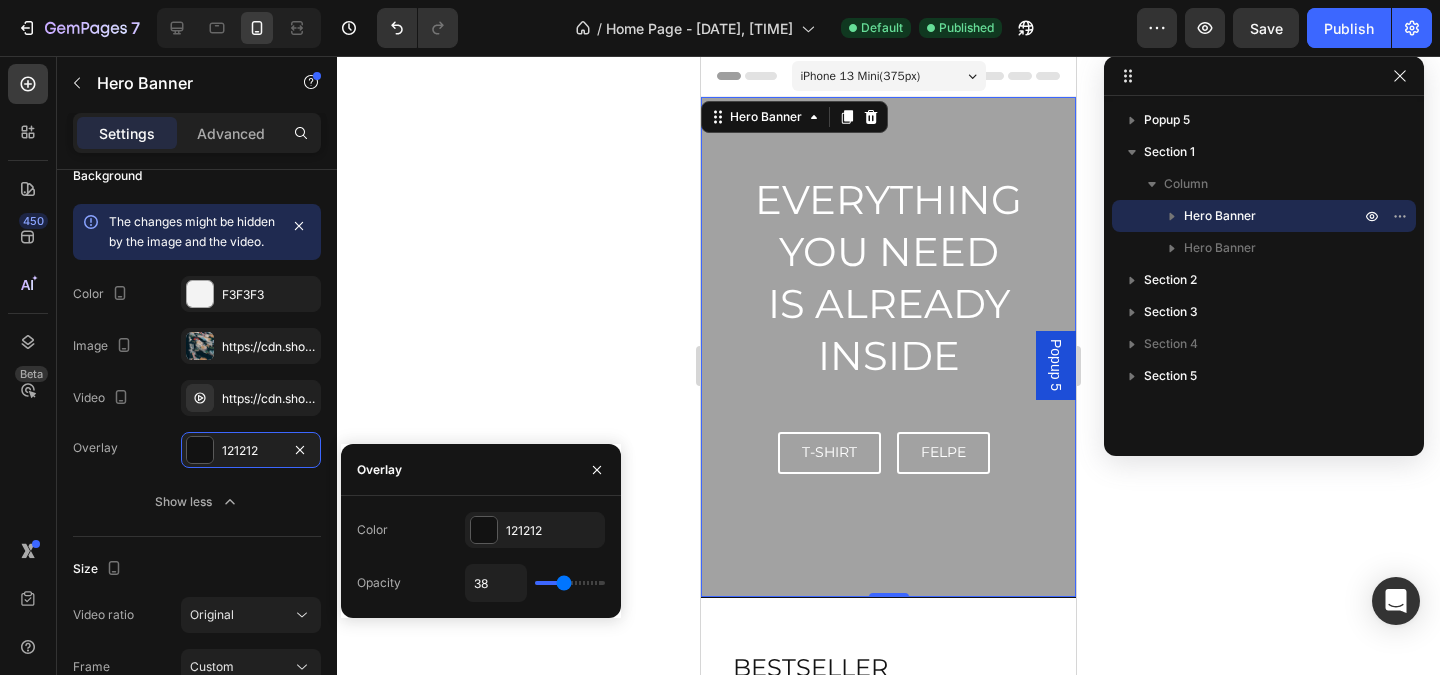 type on "39" 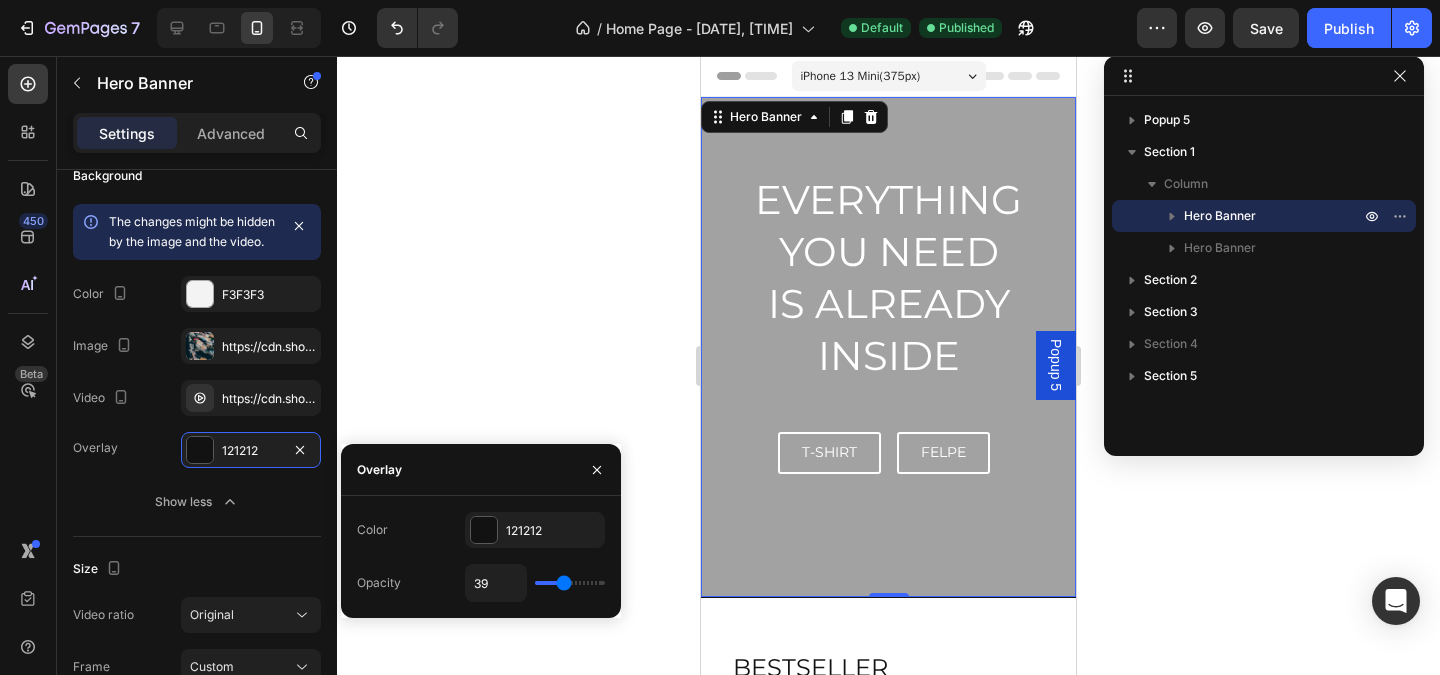 type on "41" 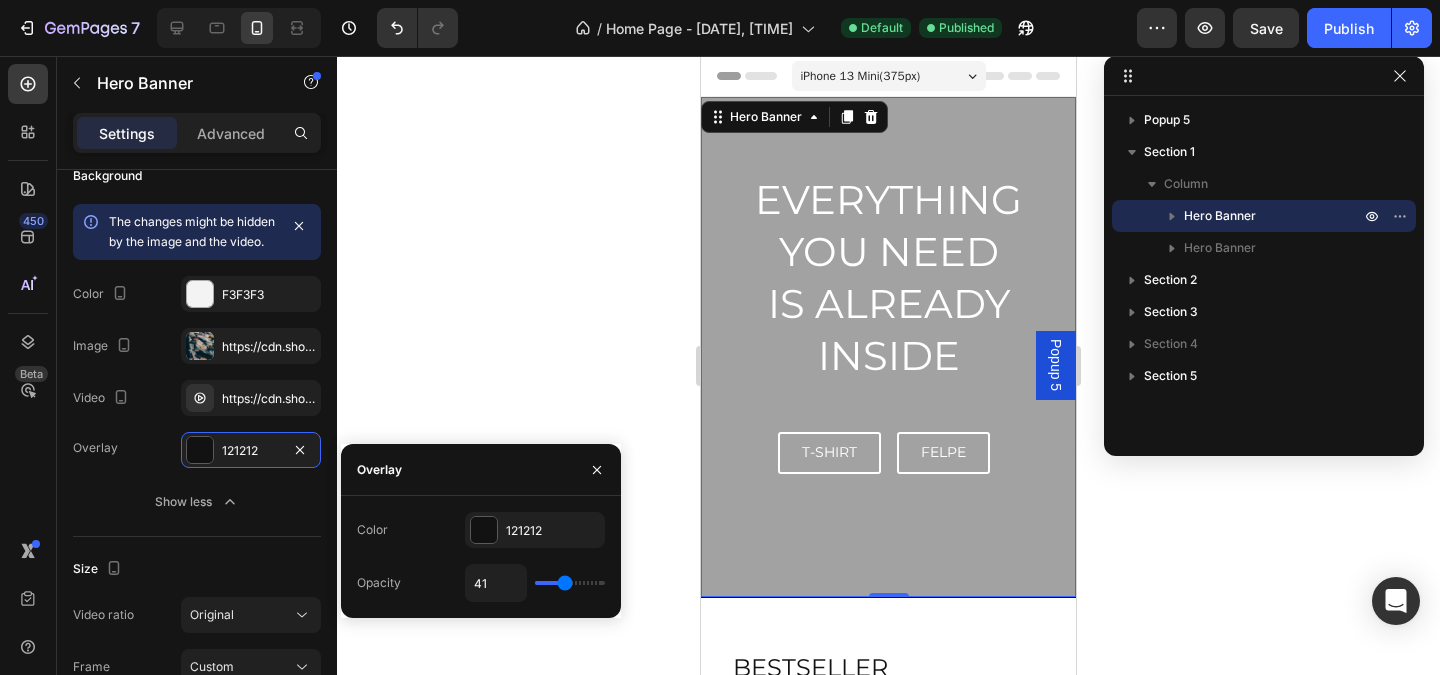 type on "42" 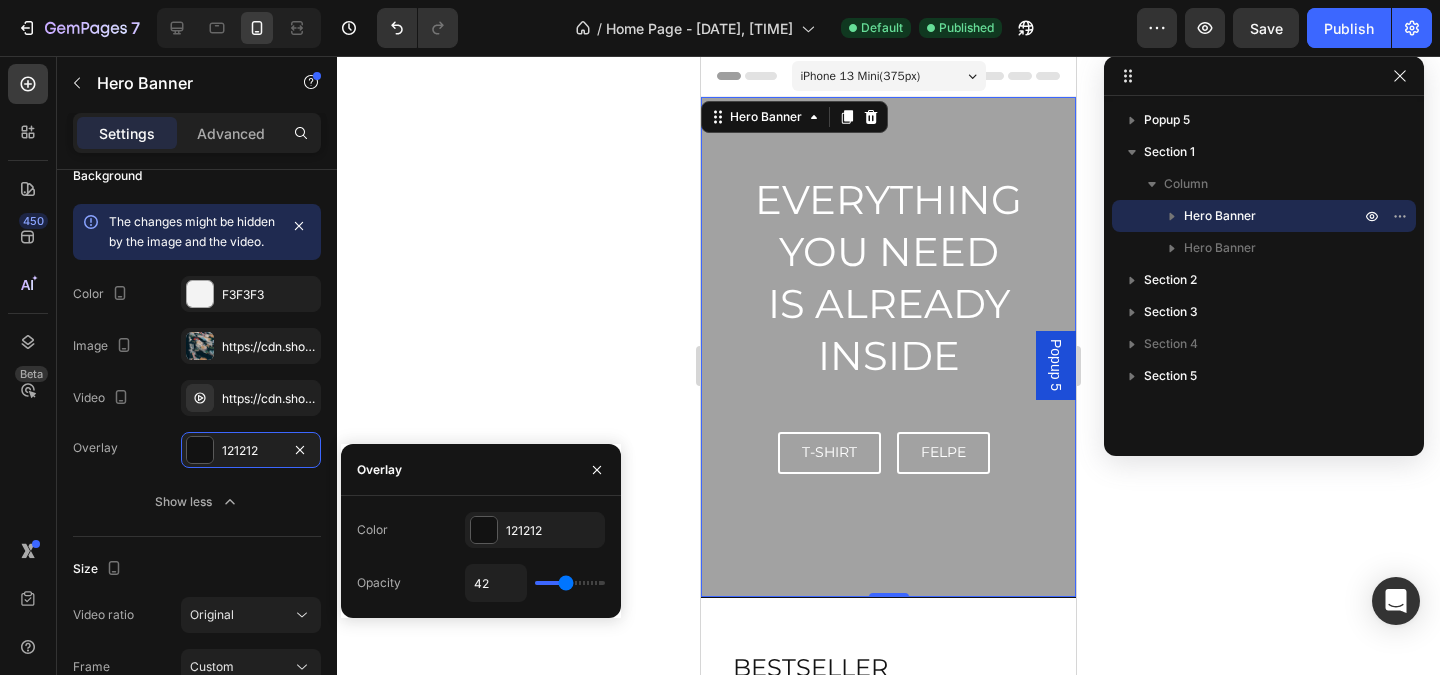 type on "44" 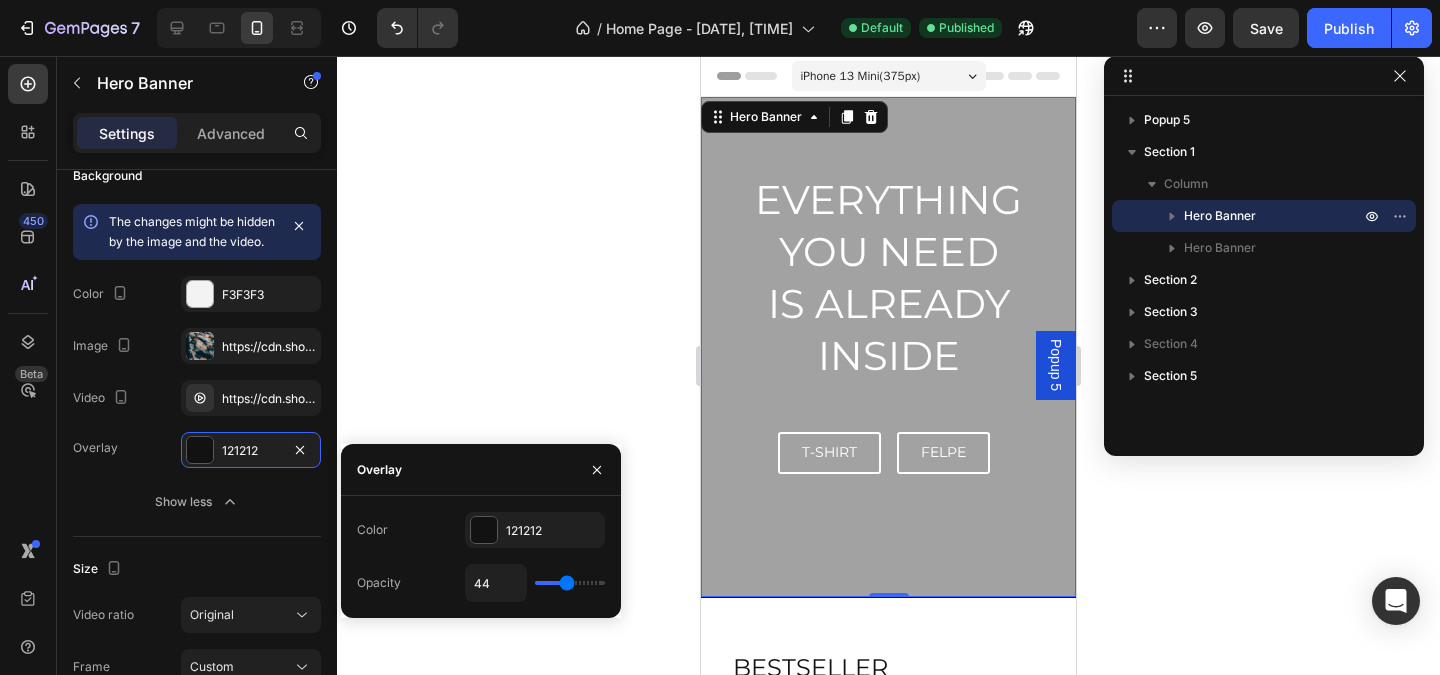 type on "45" 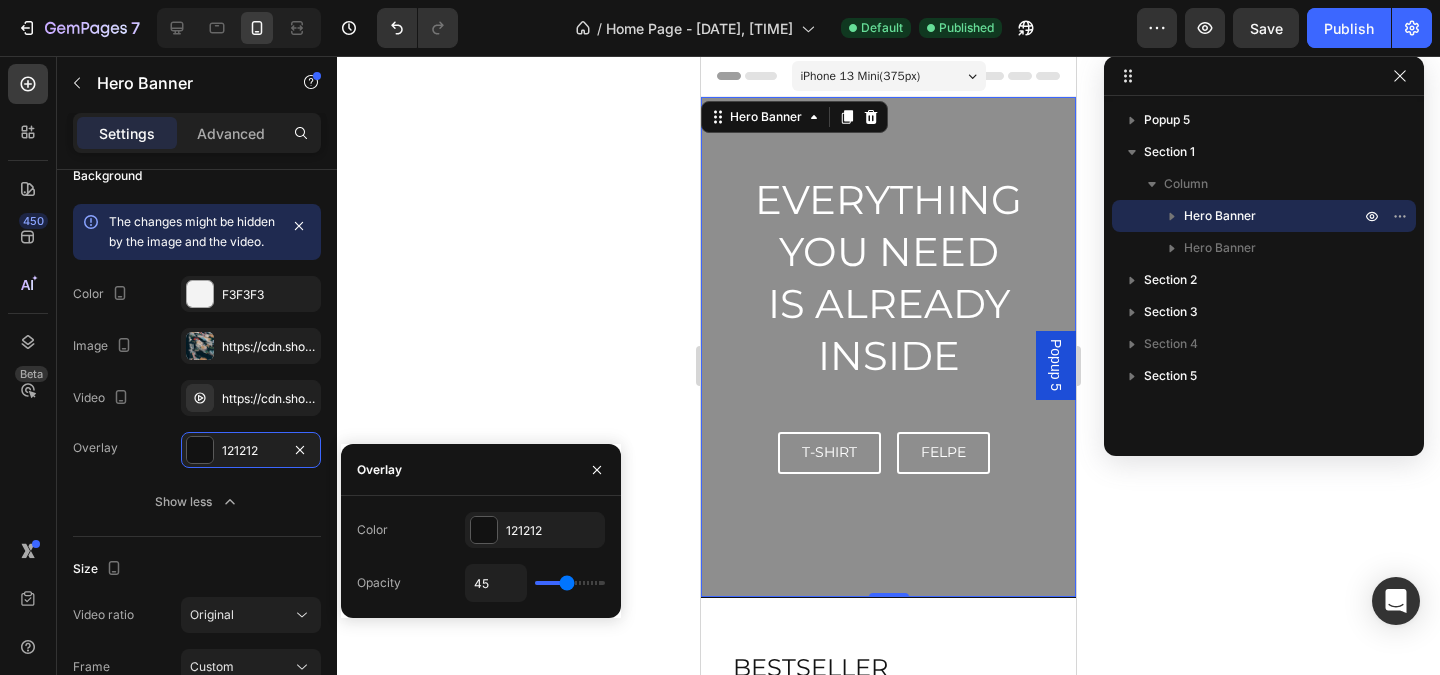 type on "46" 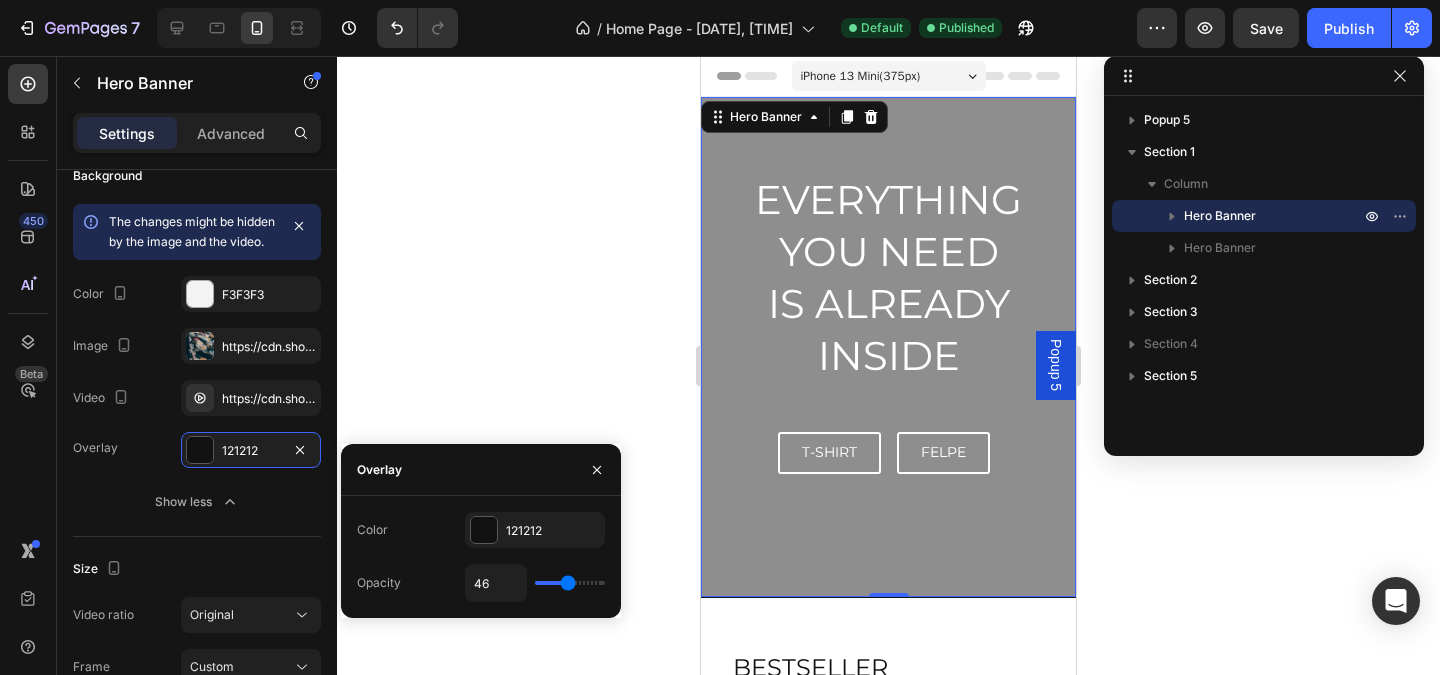 type on "47" 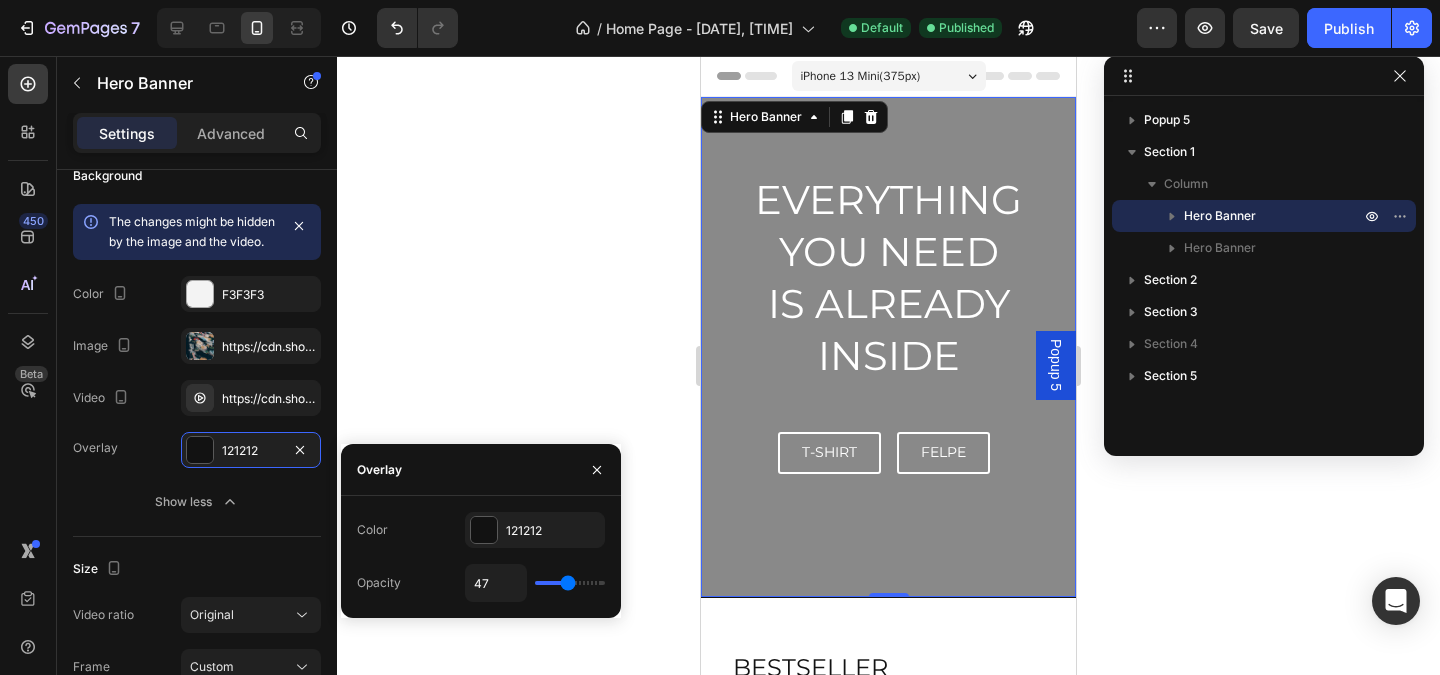 type on "48" 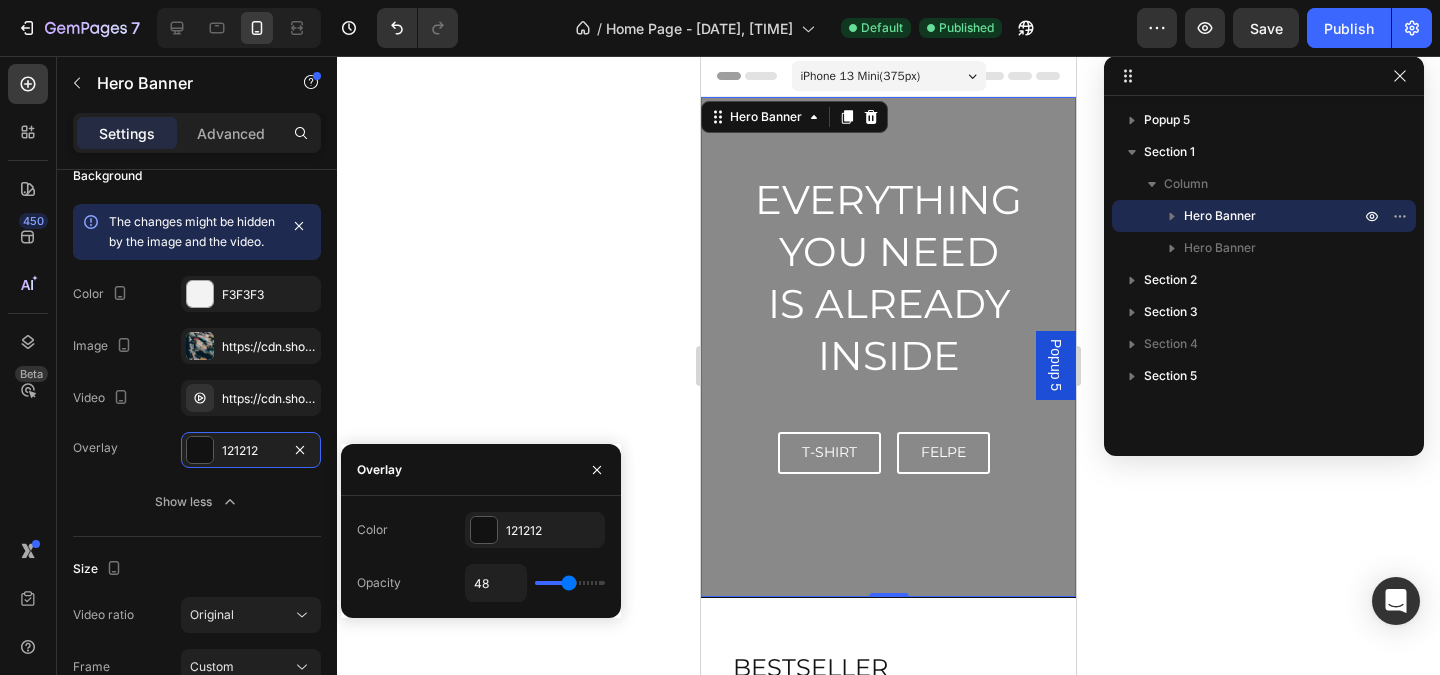 type on "49" 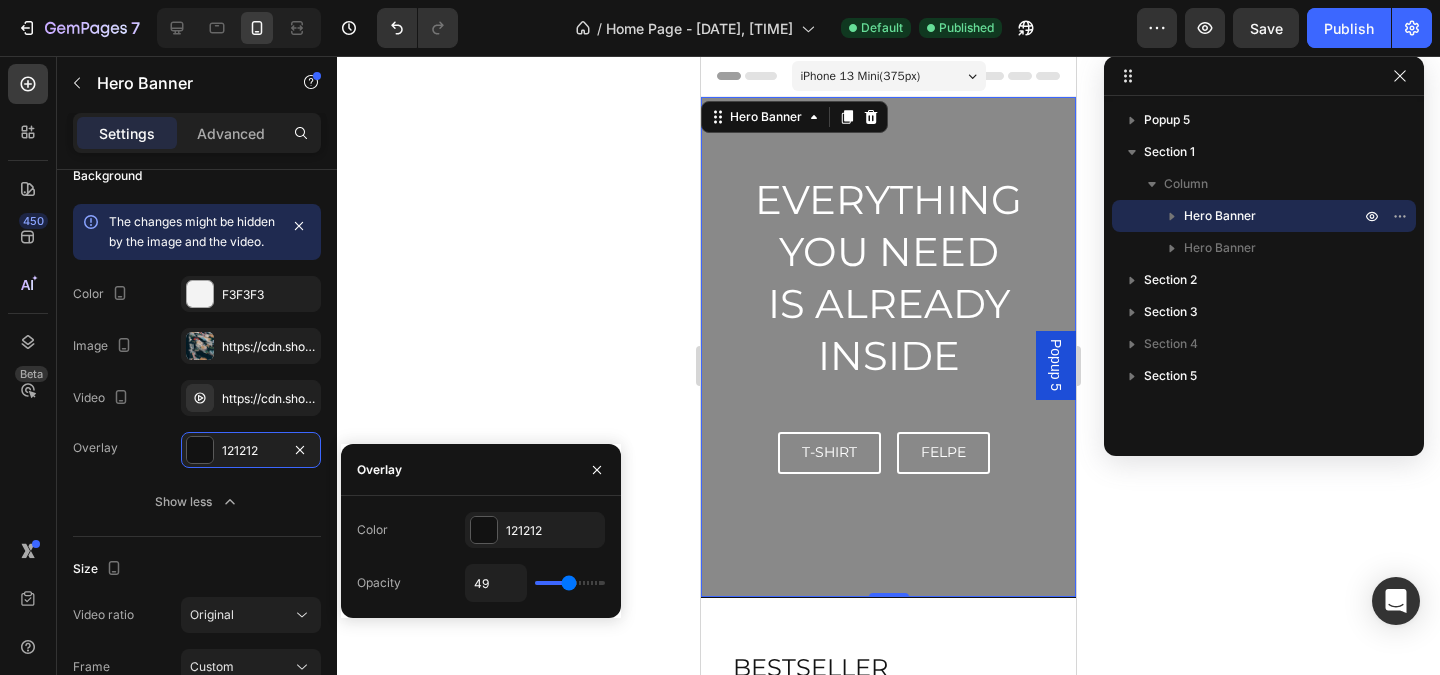 type on "50" 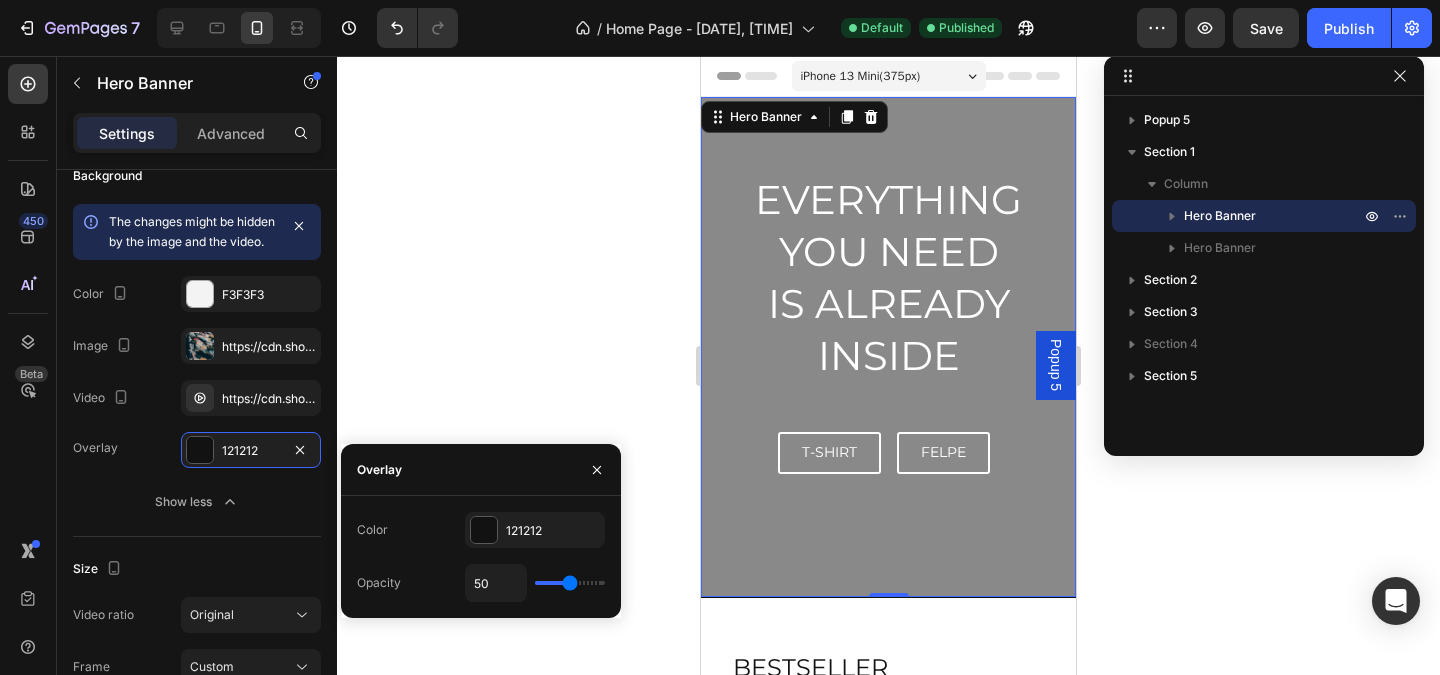 type on "51" 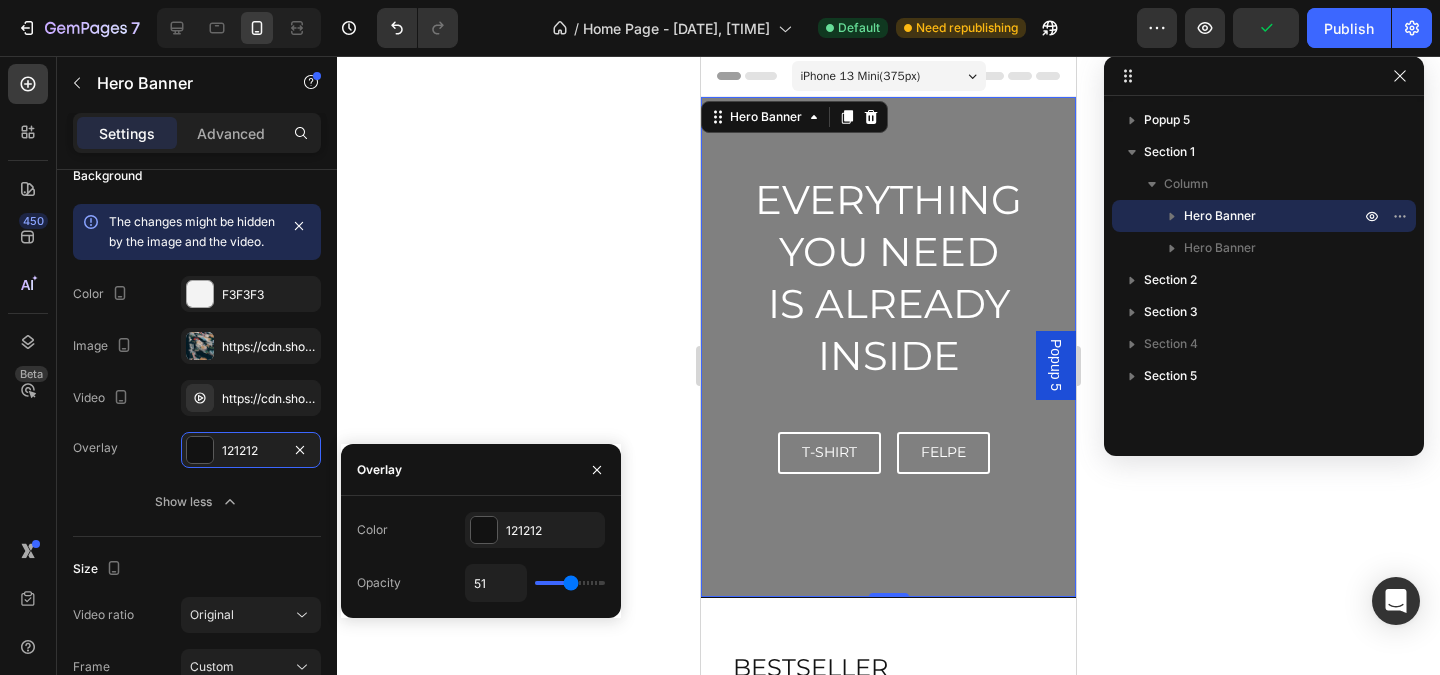 type on "50" 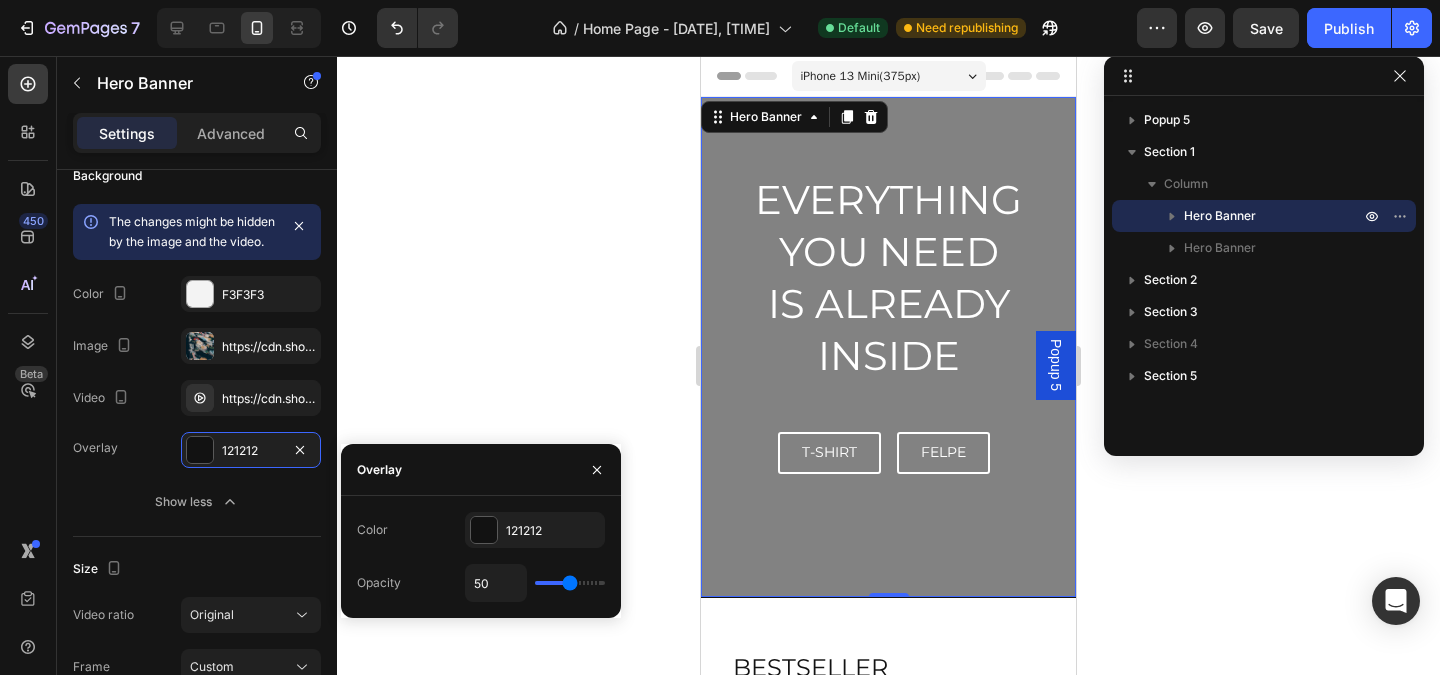 type on "49" 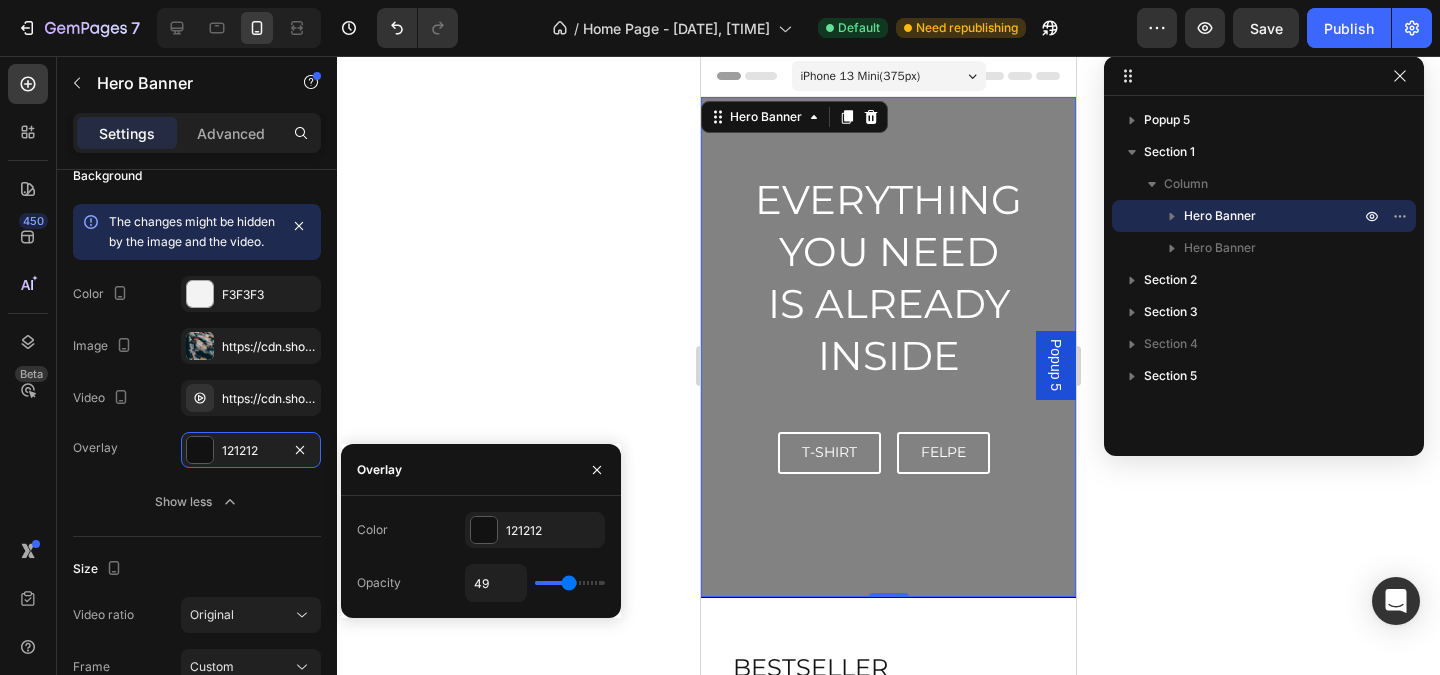 type on "48" 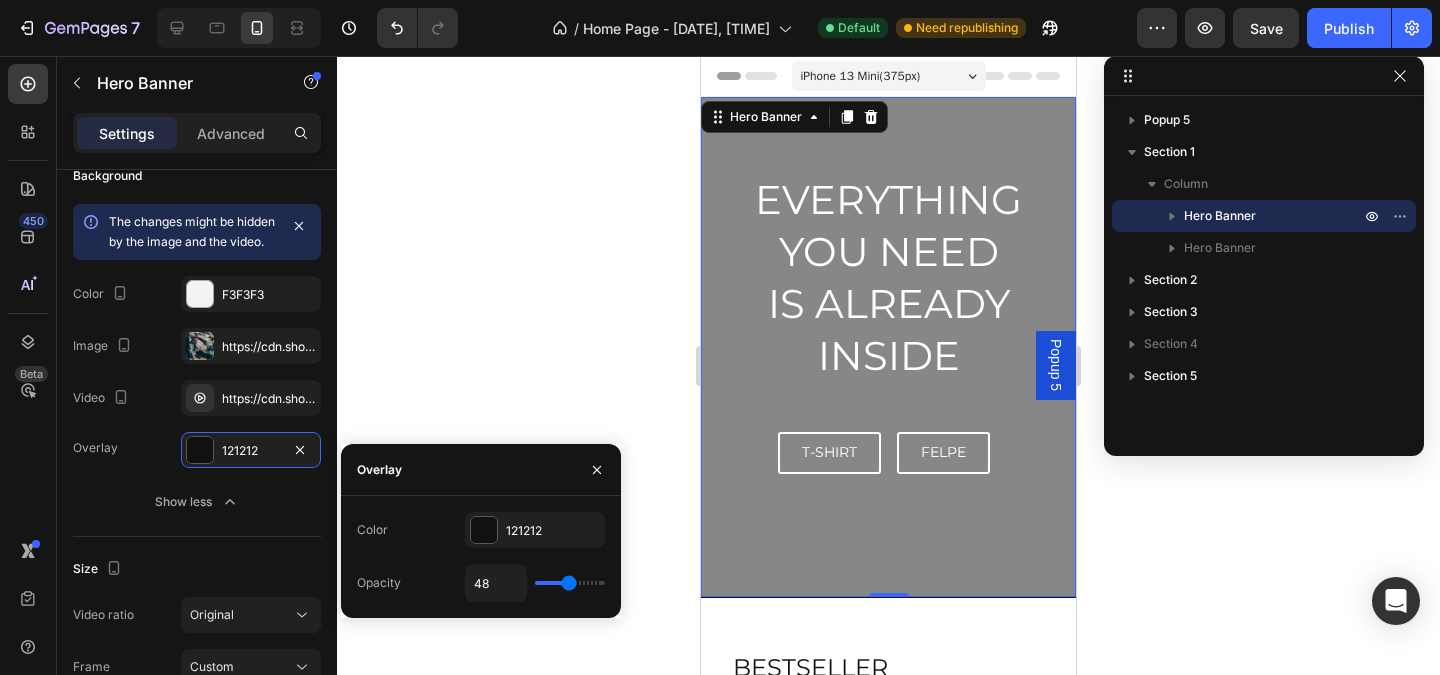 type on "47" 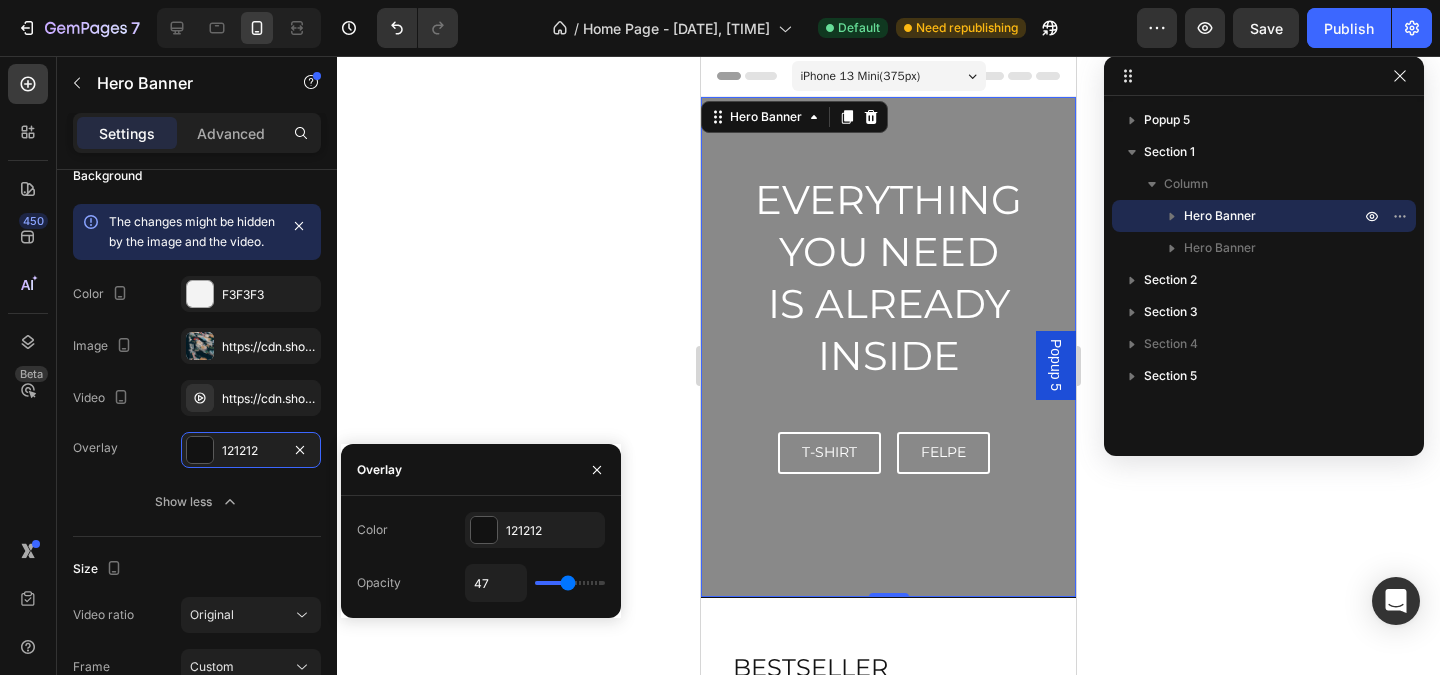 type on "46" 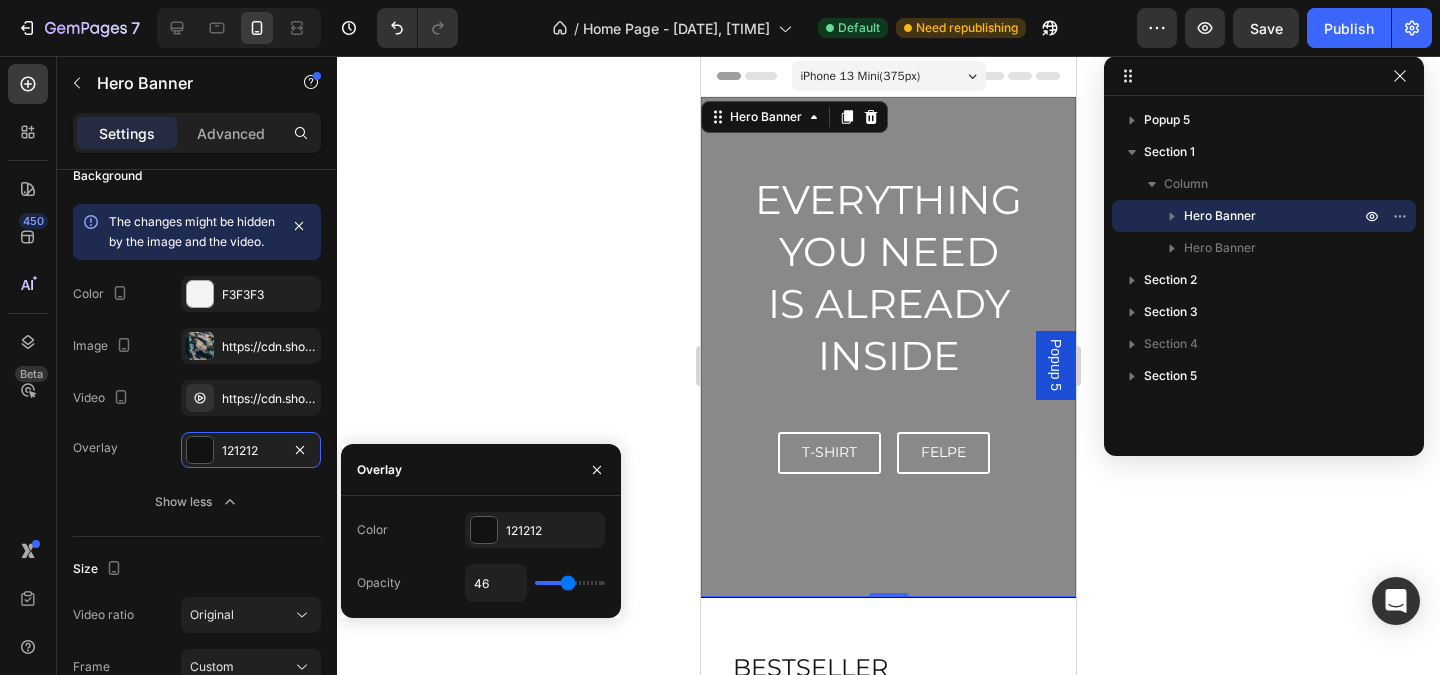 type on "45" 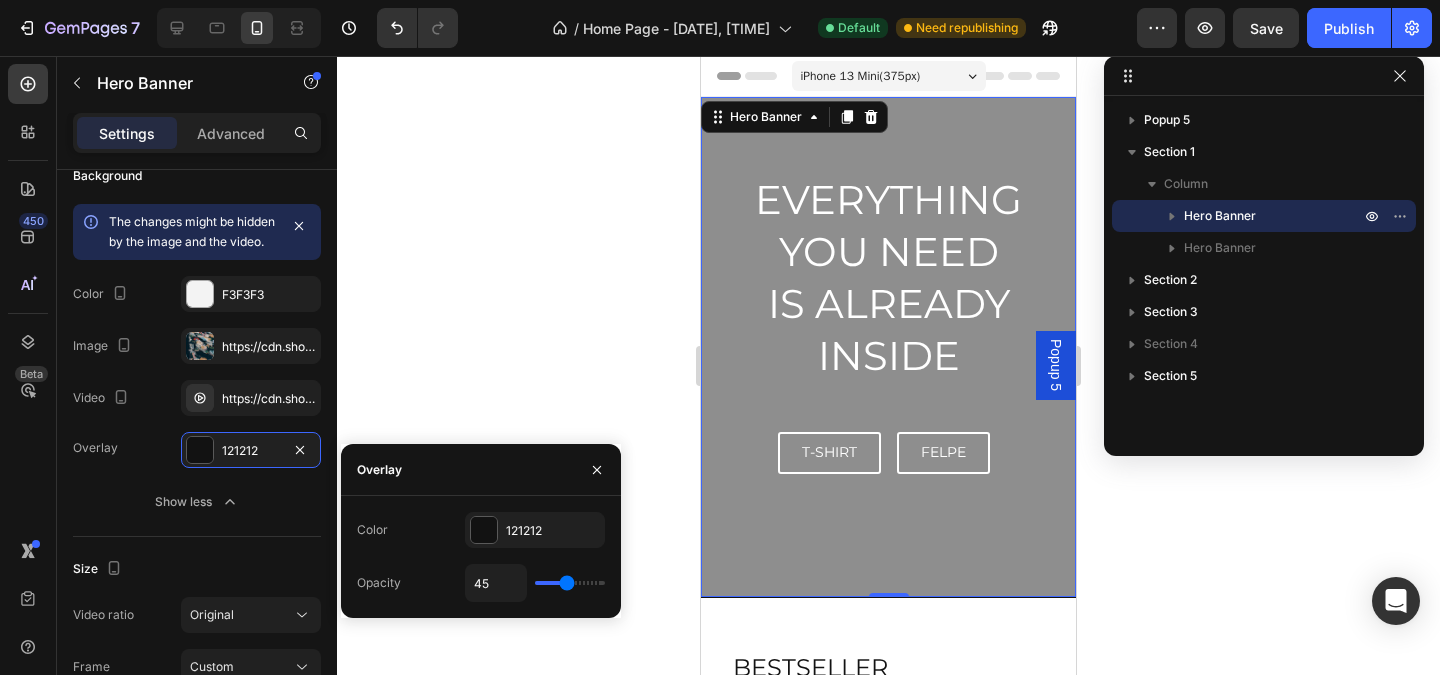 type on "45" 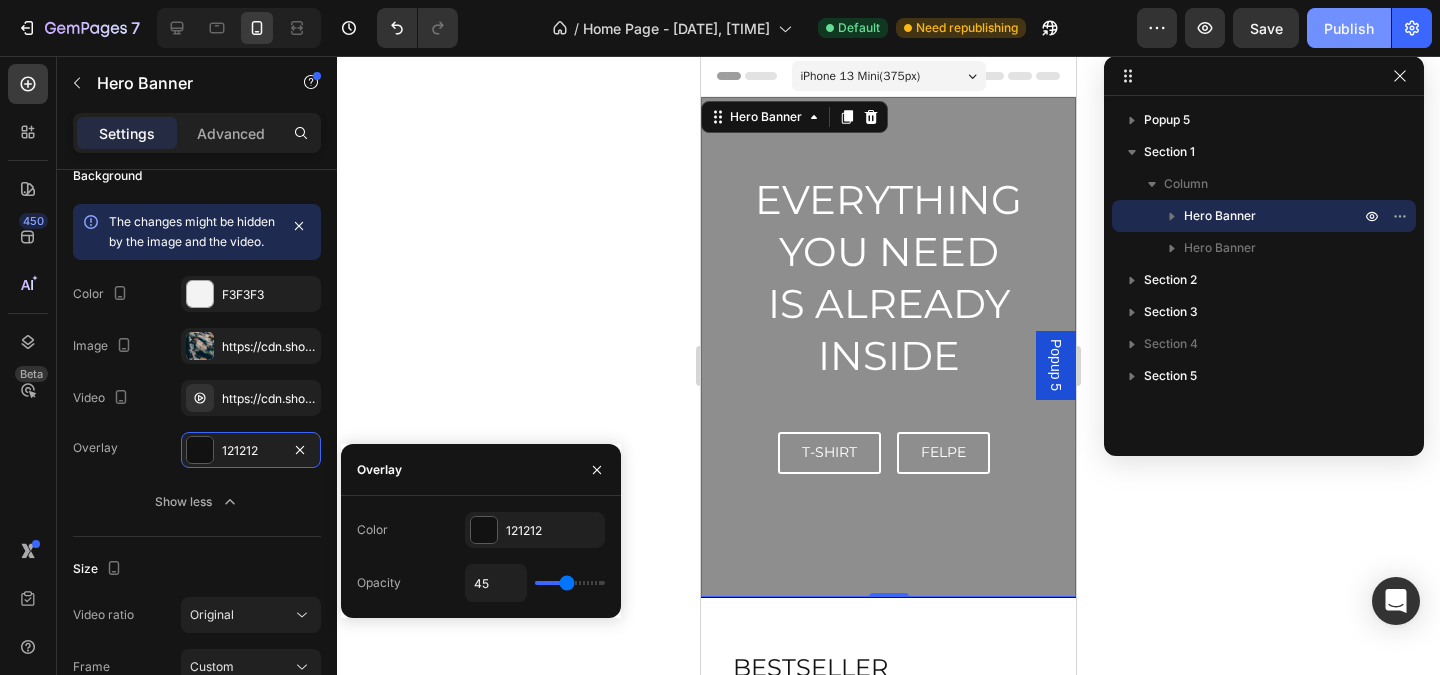 click on "Publish" at bounding box center (1349, 28) 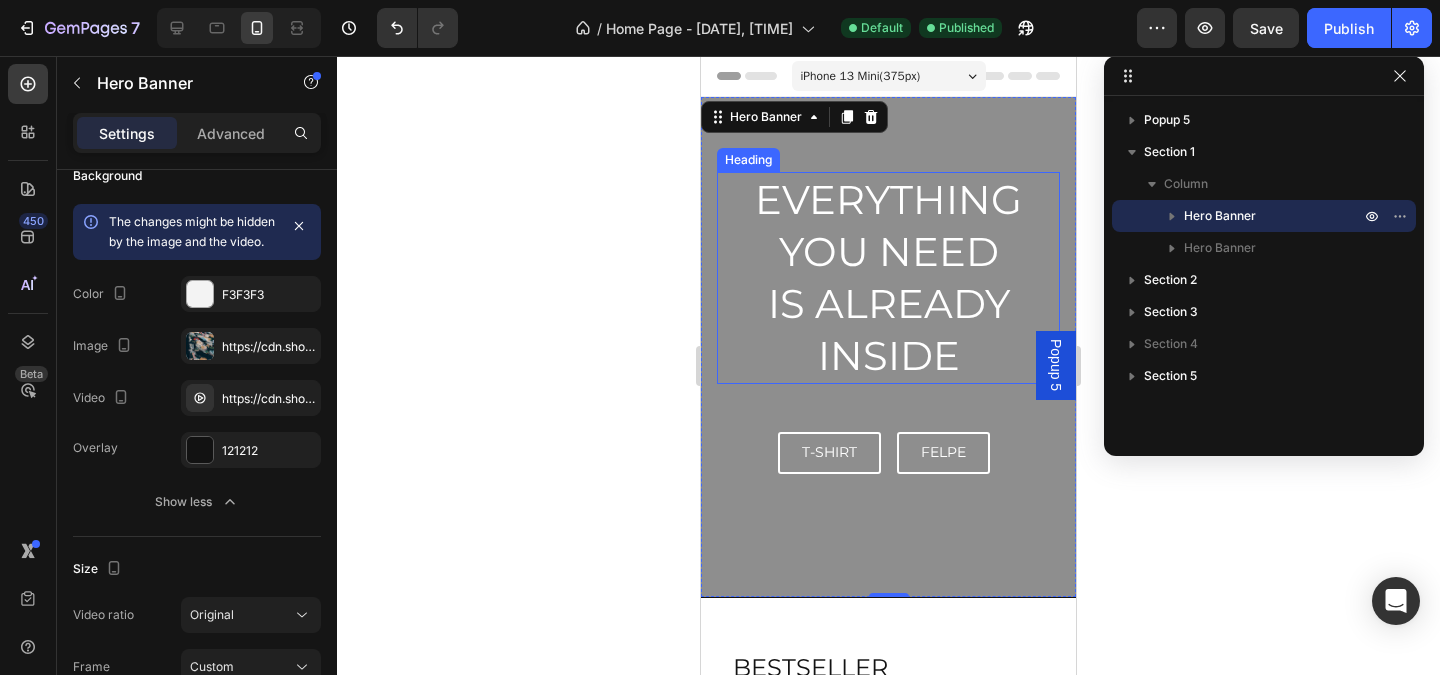 click on "EVERYTHING YOU NEED  IS ALREADY INSIDE" at bounding box center (888, 278) 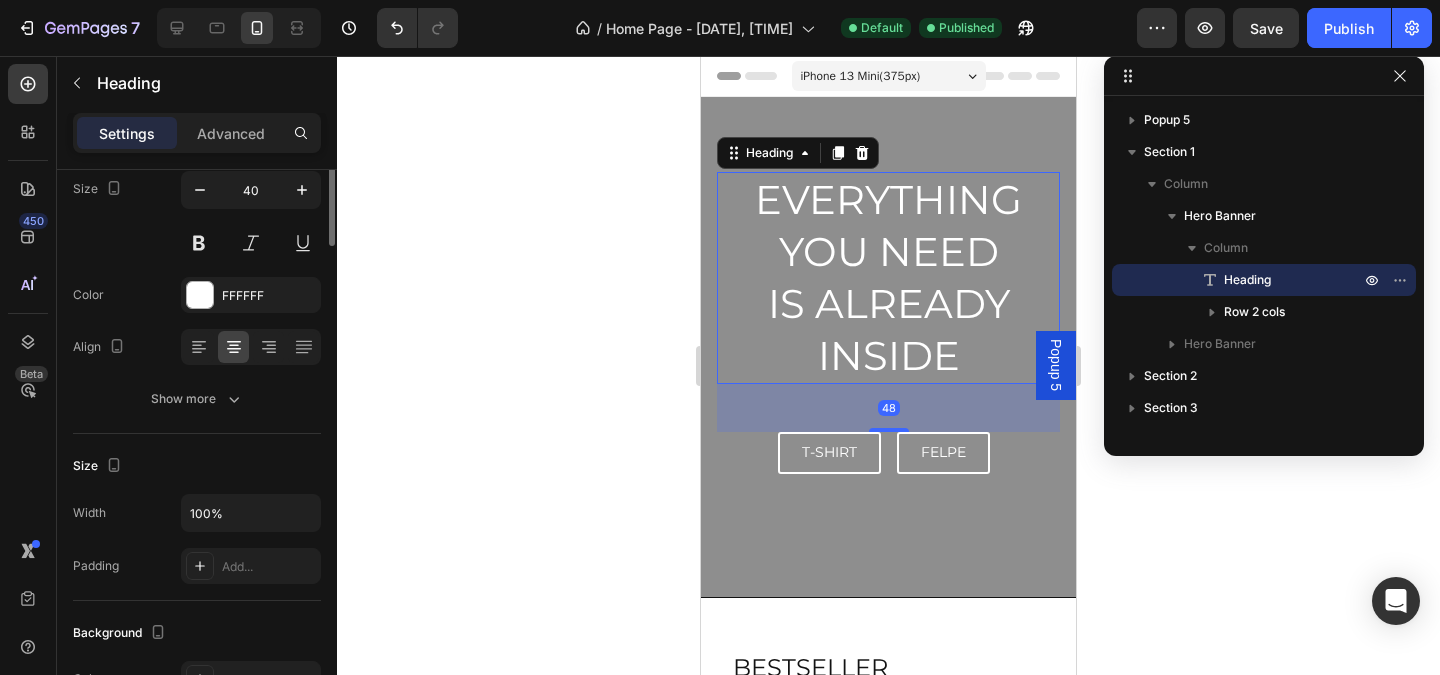 scroll, scrollTop: 0, scrollLeft: 0, axis: both 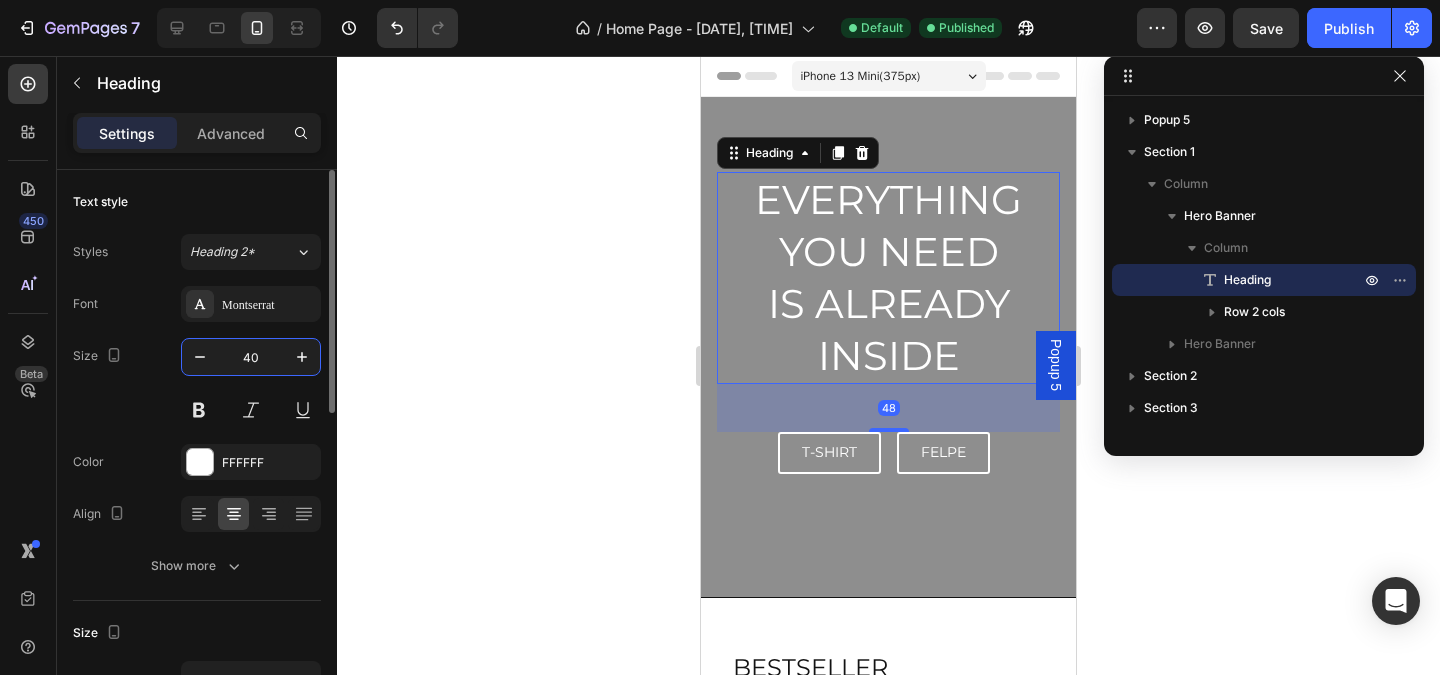 click on "40" at bounding box center [251, 357] 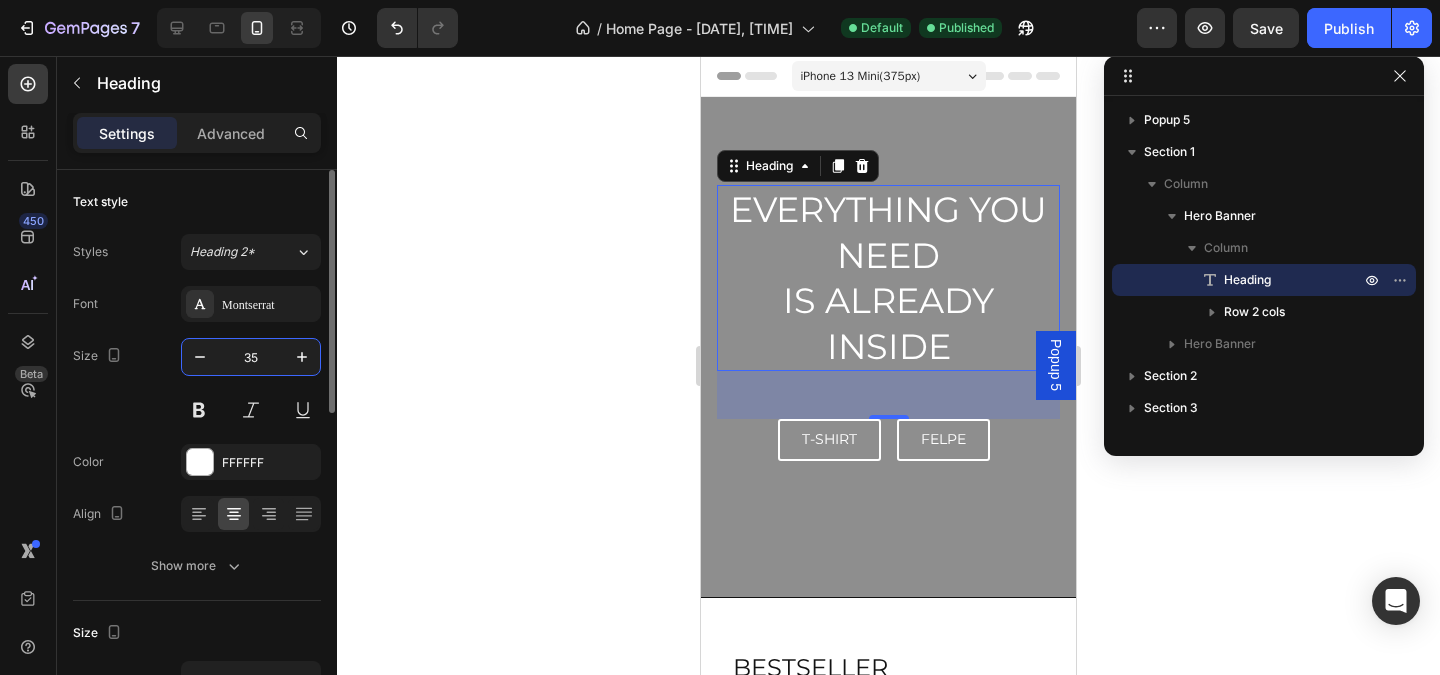 drag, startPoint x: 259, startPoint y: 361, endPoint x: 221, endPoint y: 361, distance: 38 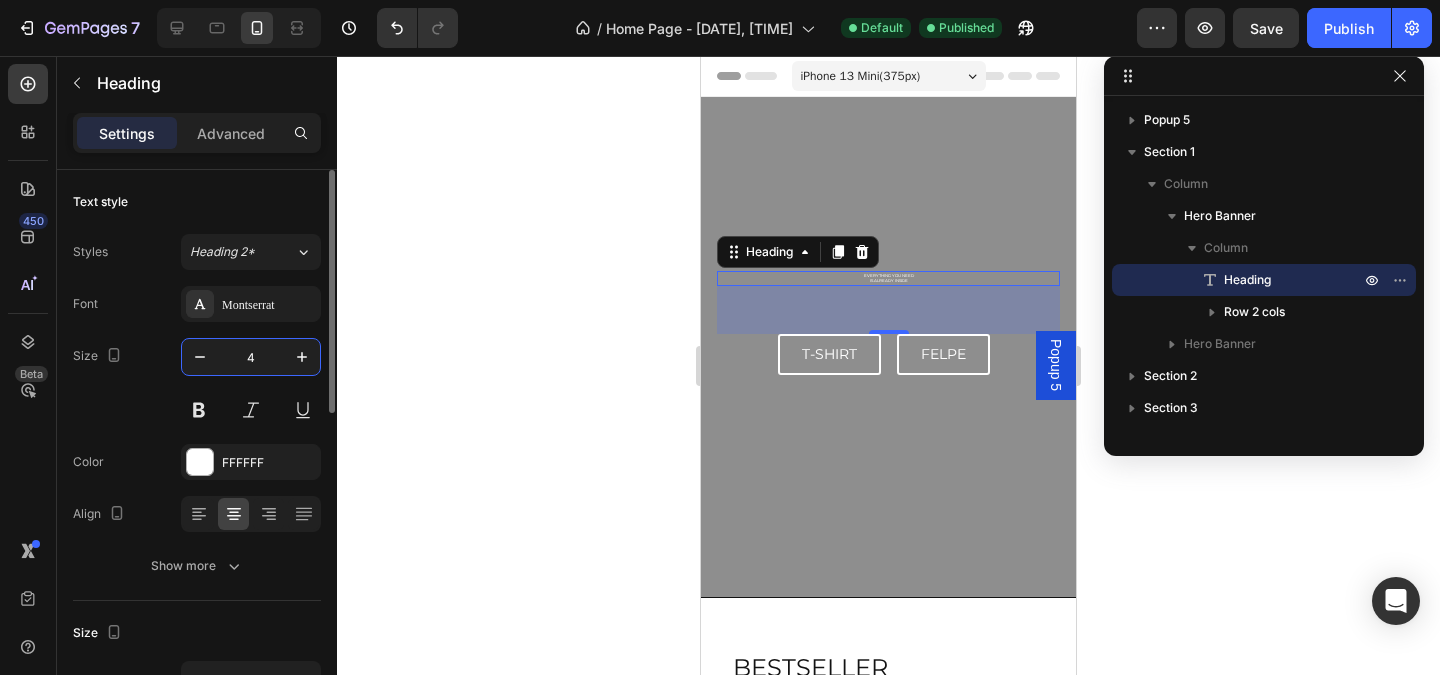 type on "40" 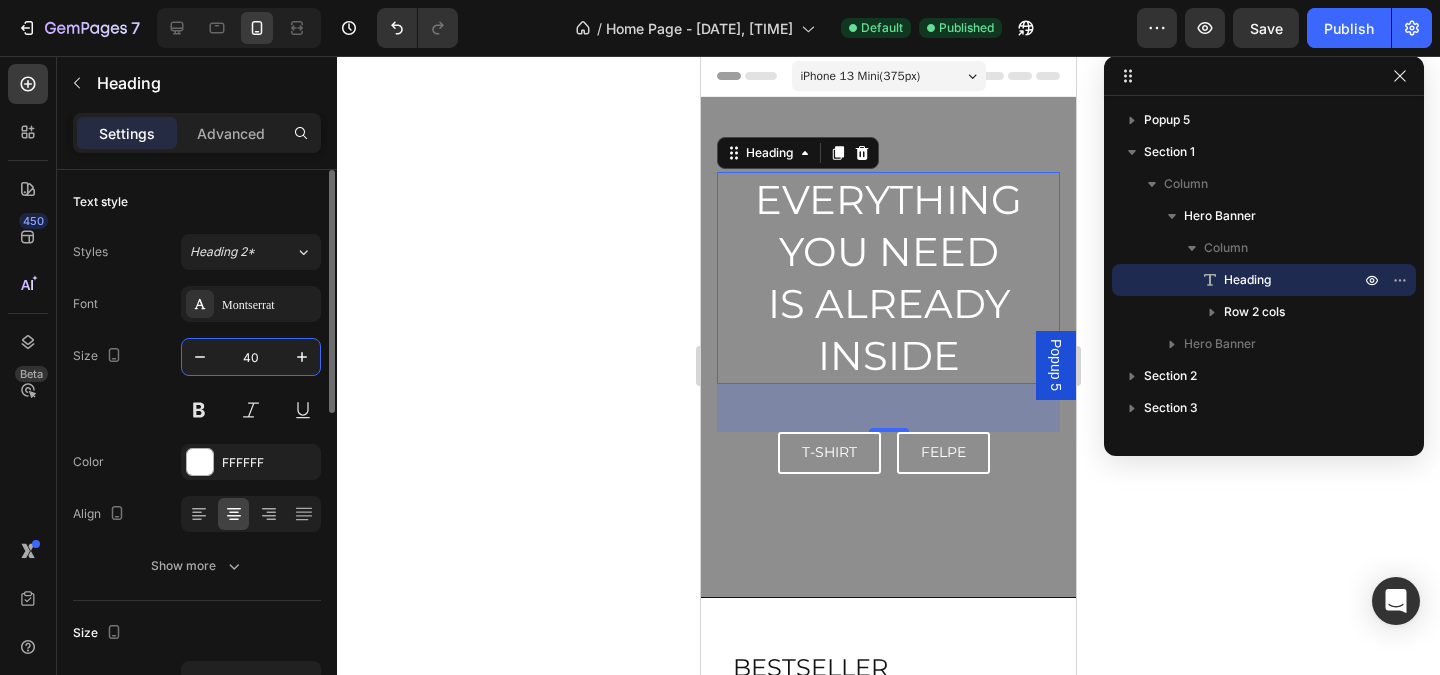 drag, startPoint x: 273, startPoint y: 356, endPoint x: 228, endPoint y: 352, distance: 45.17743 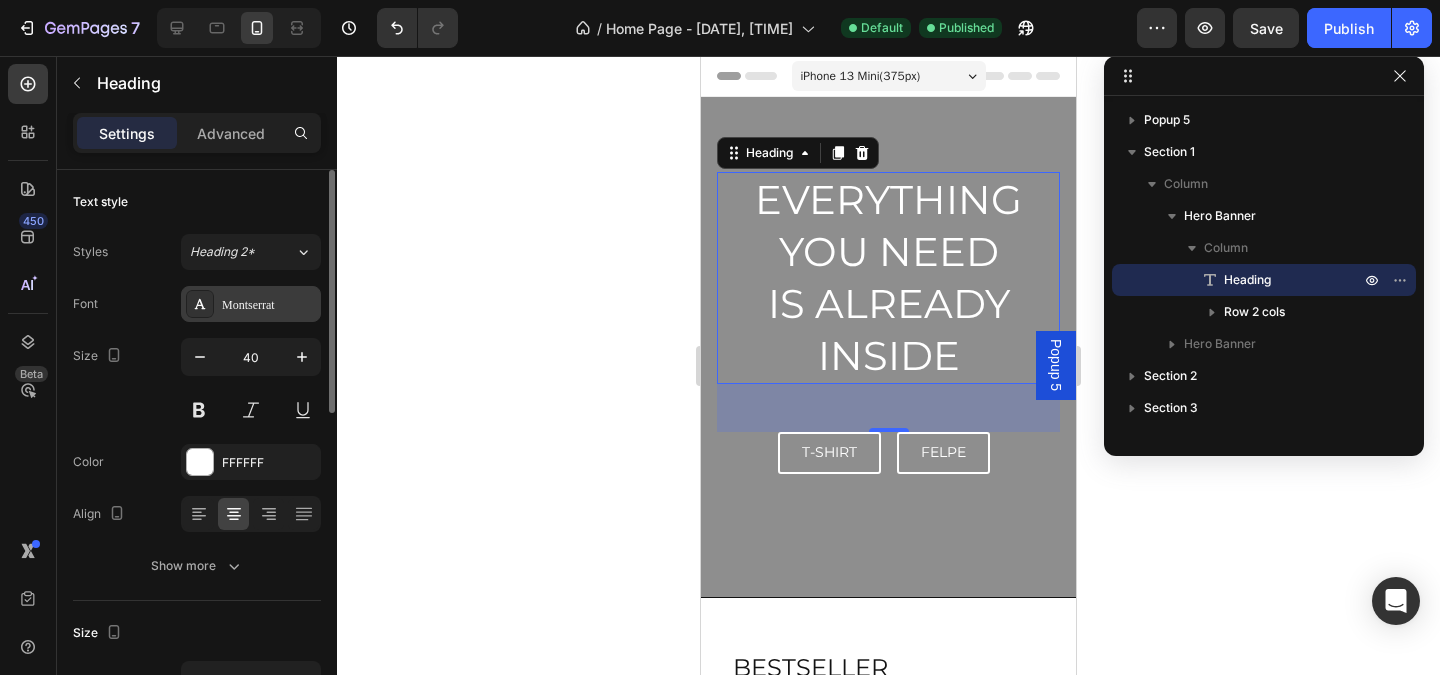 click on "Montserrat" at bounding box center [269, 305] 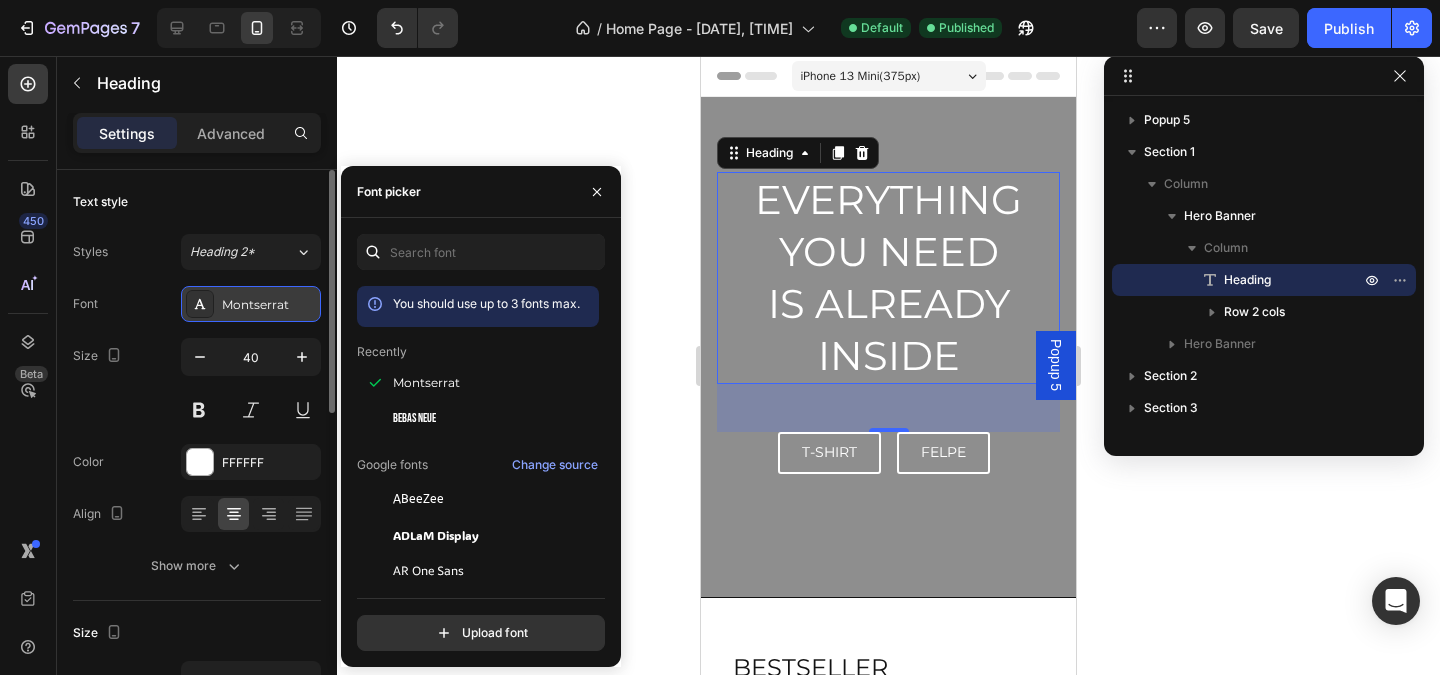click on "Montserrat" at bounding box center (269, 305) 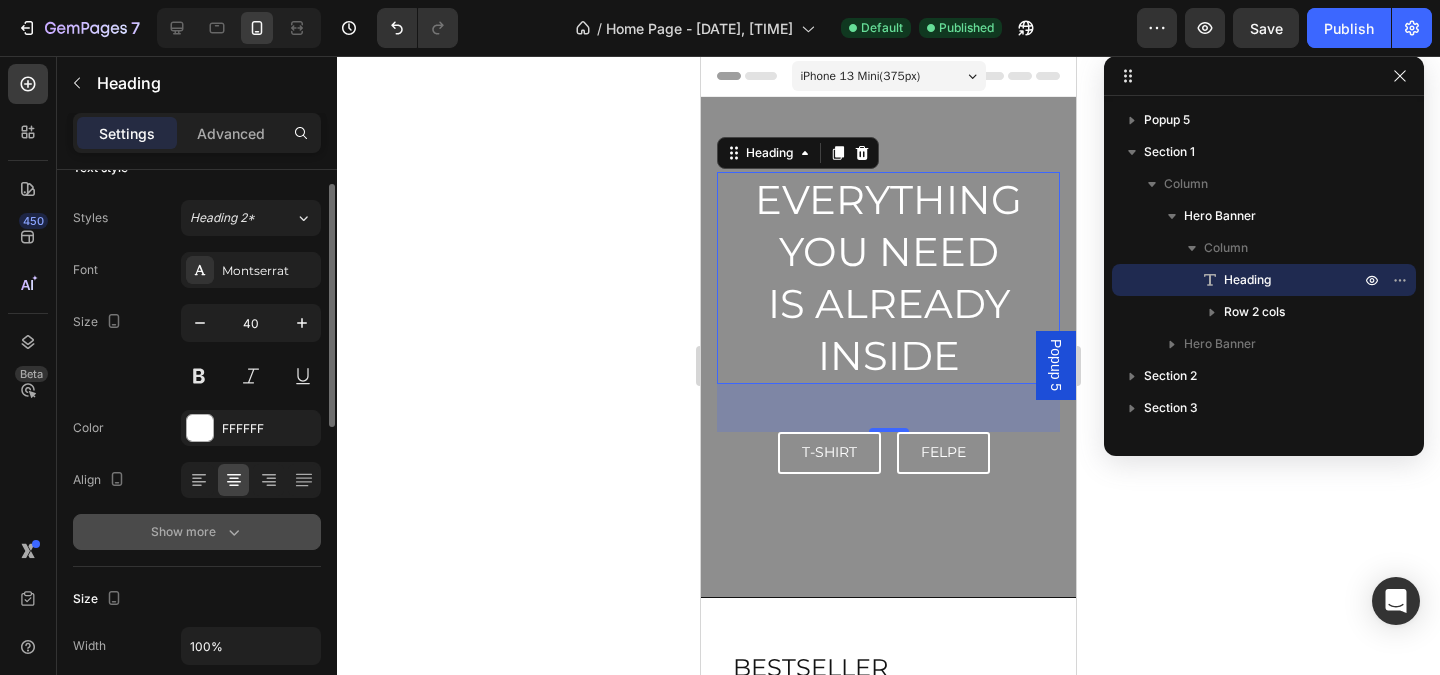 click 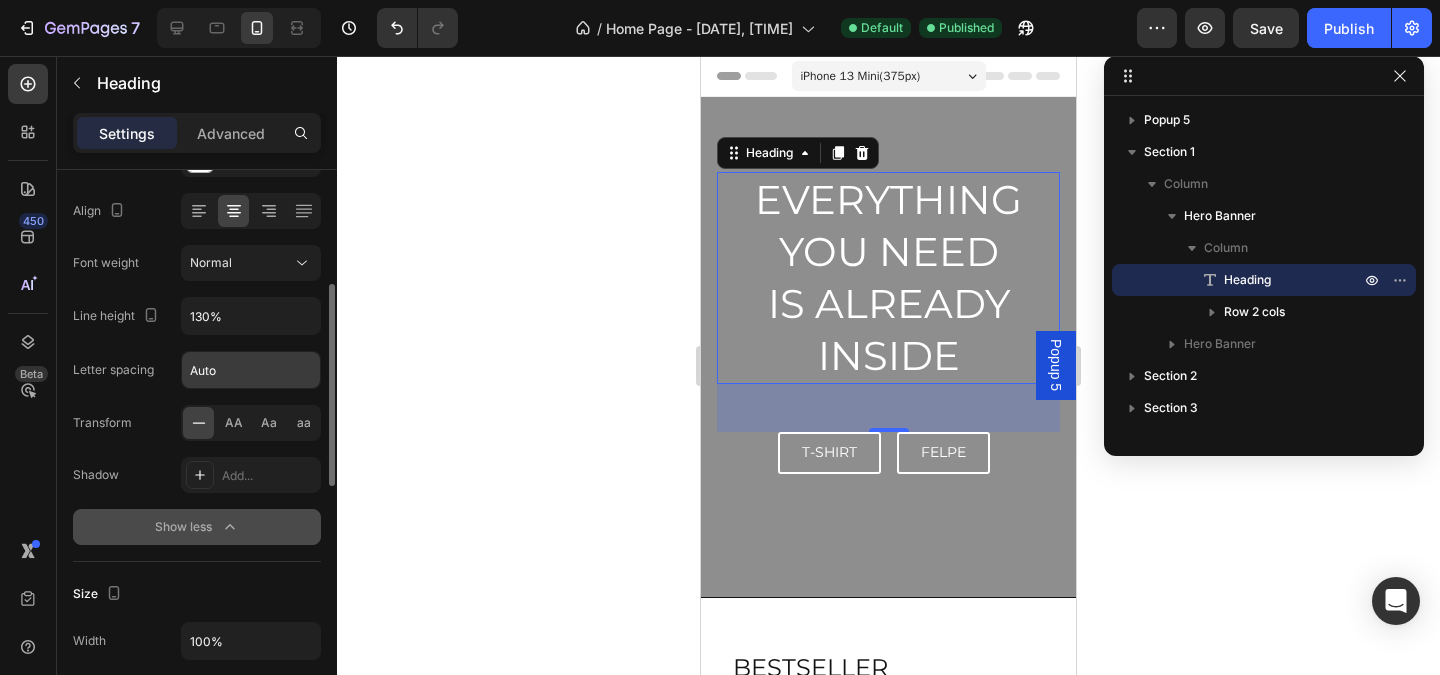 scroll, scrollTop: 308, scrollLeft: 0, axis: vertical 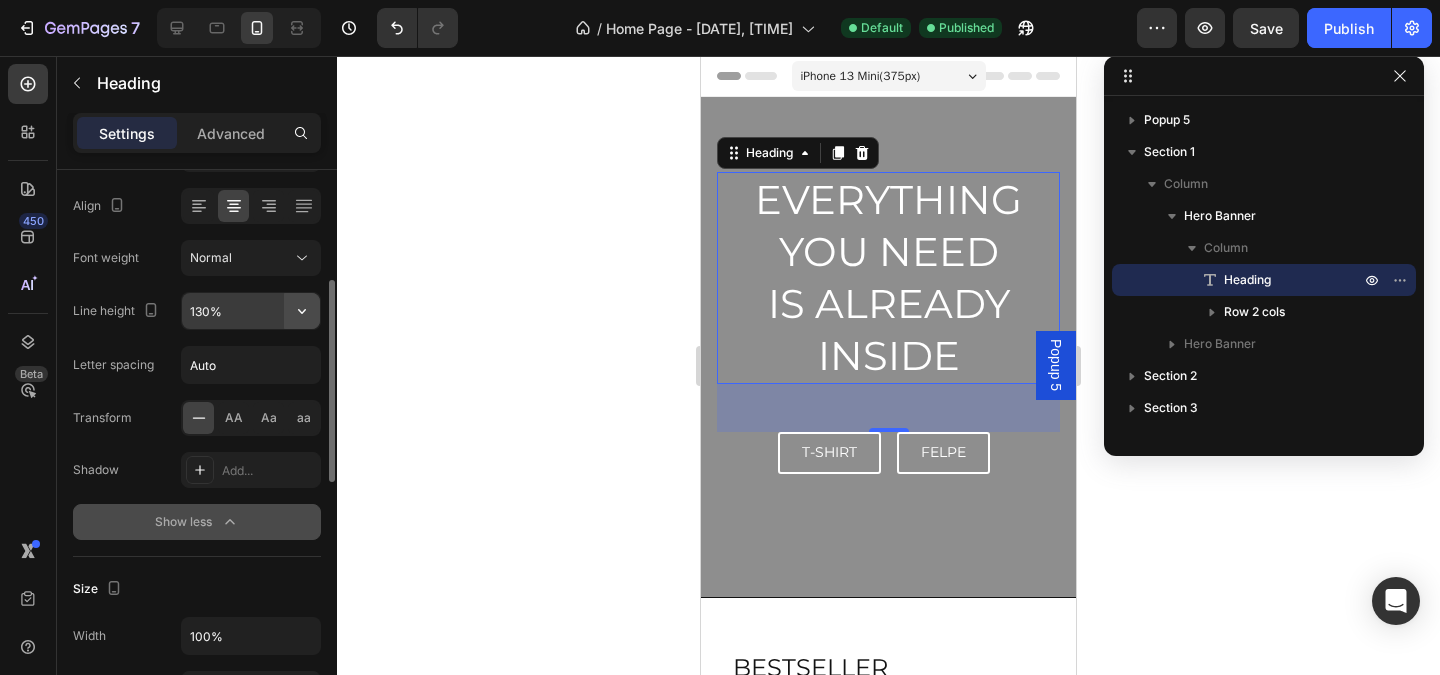 click 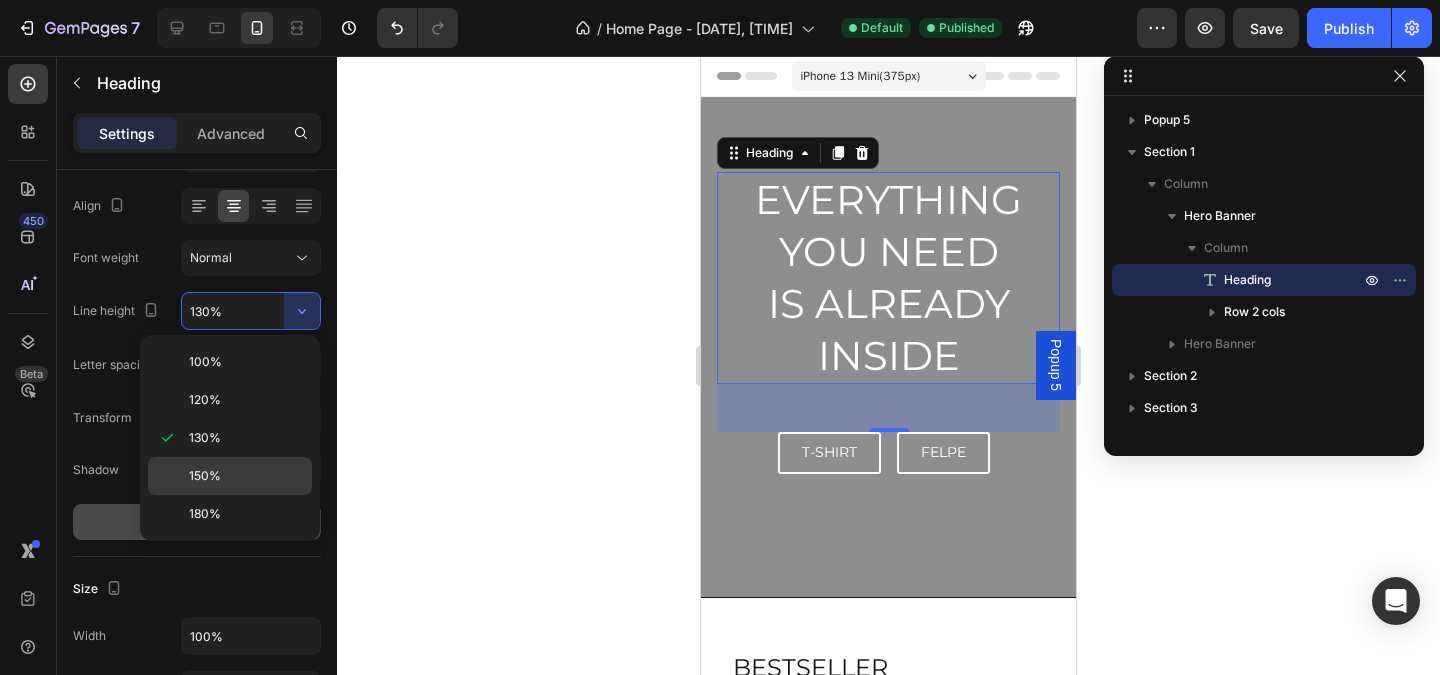 click on "150%" at bounding box center (205, 476) 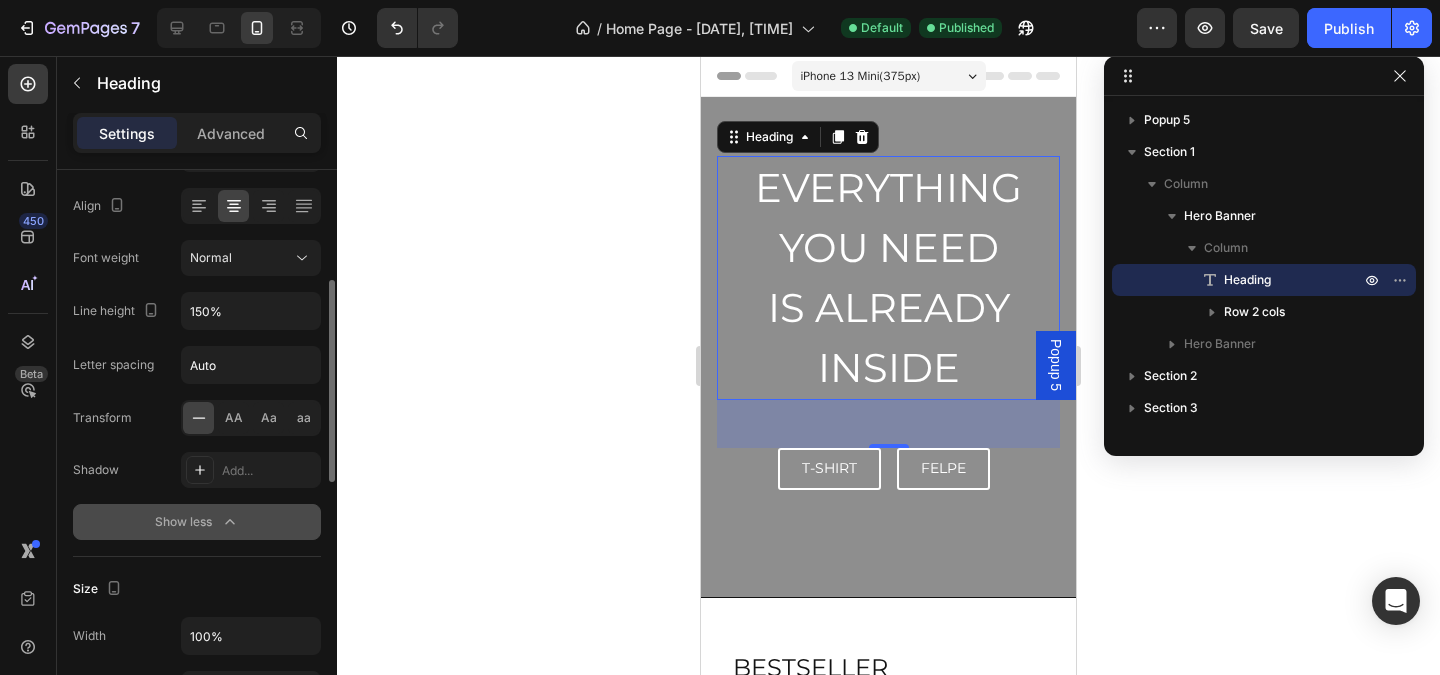 type on "130%" 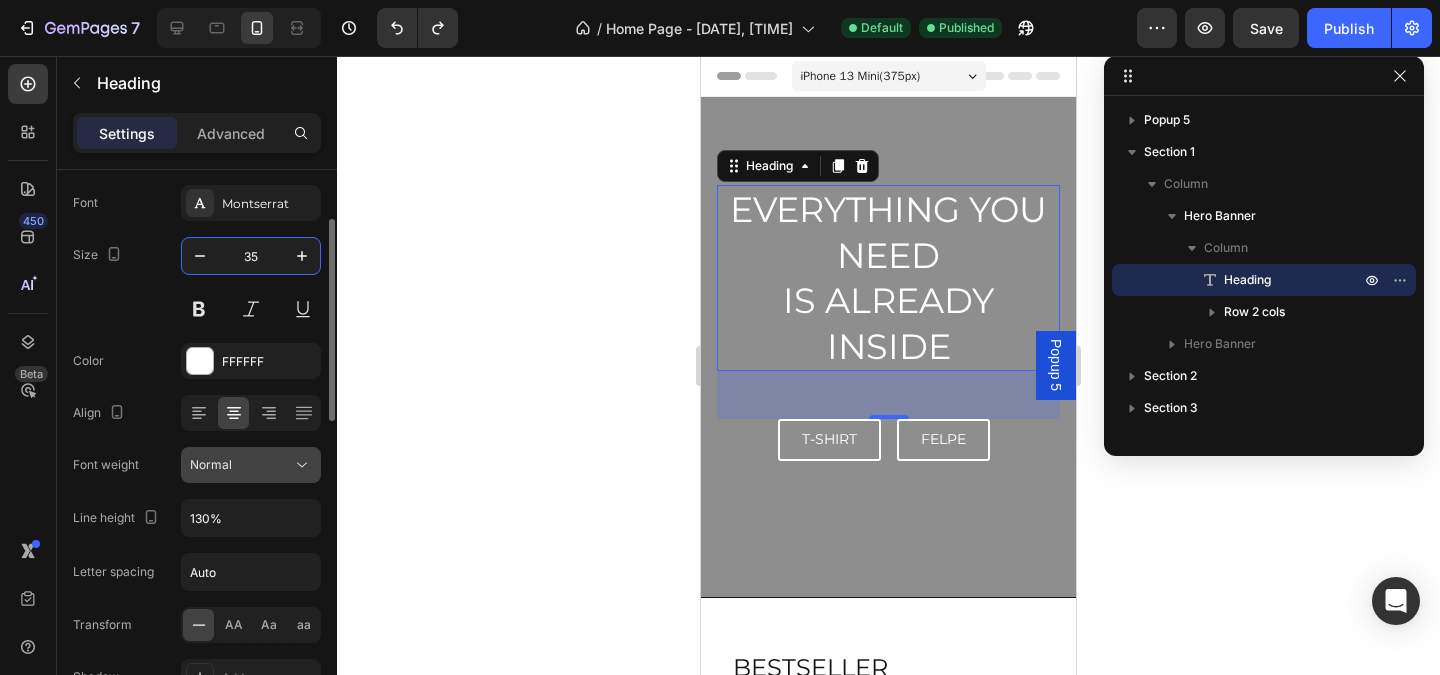 scroll, scrollTop: 99, scrollLeft: 0, axis: vertical 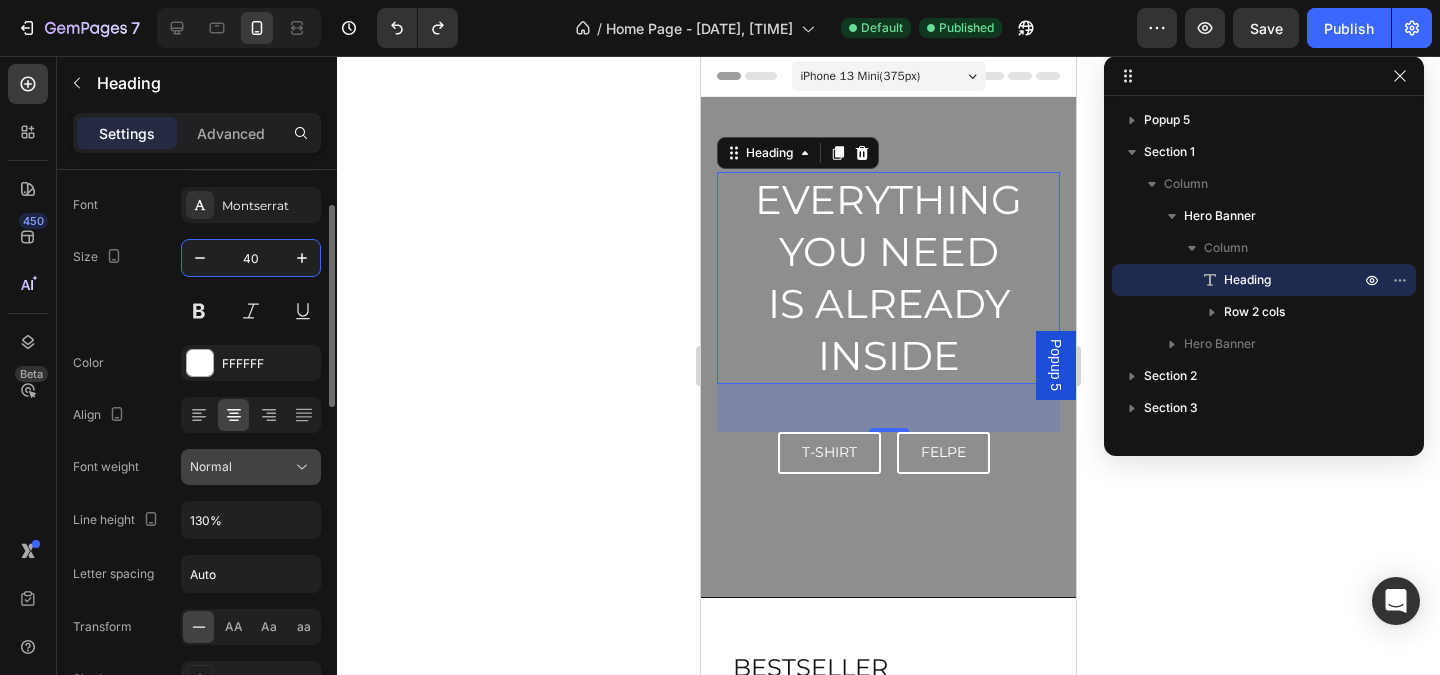 click on "Normal" at bounding box center [241, 467] 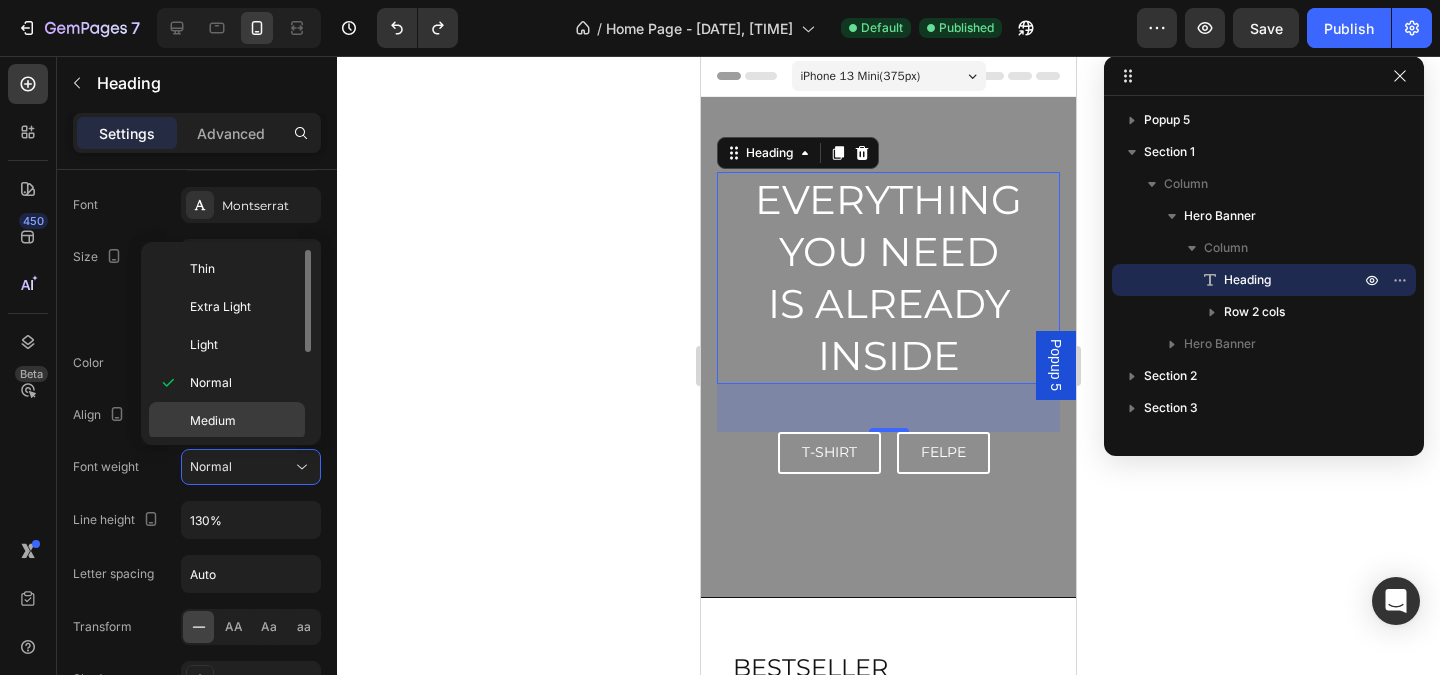 click on "Medium" at bounding box center [213, 421] 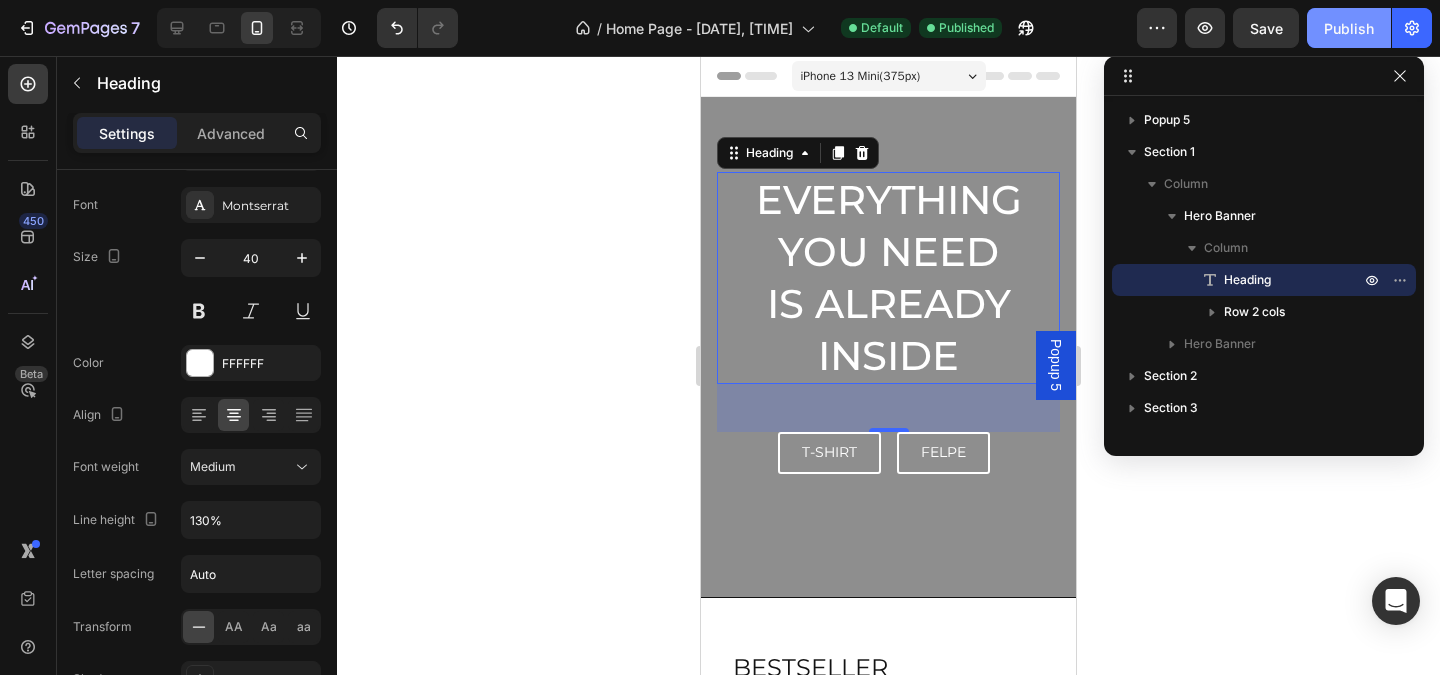 click on "Publish" at bounding box center [1349, 28] 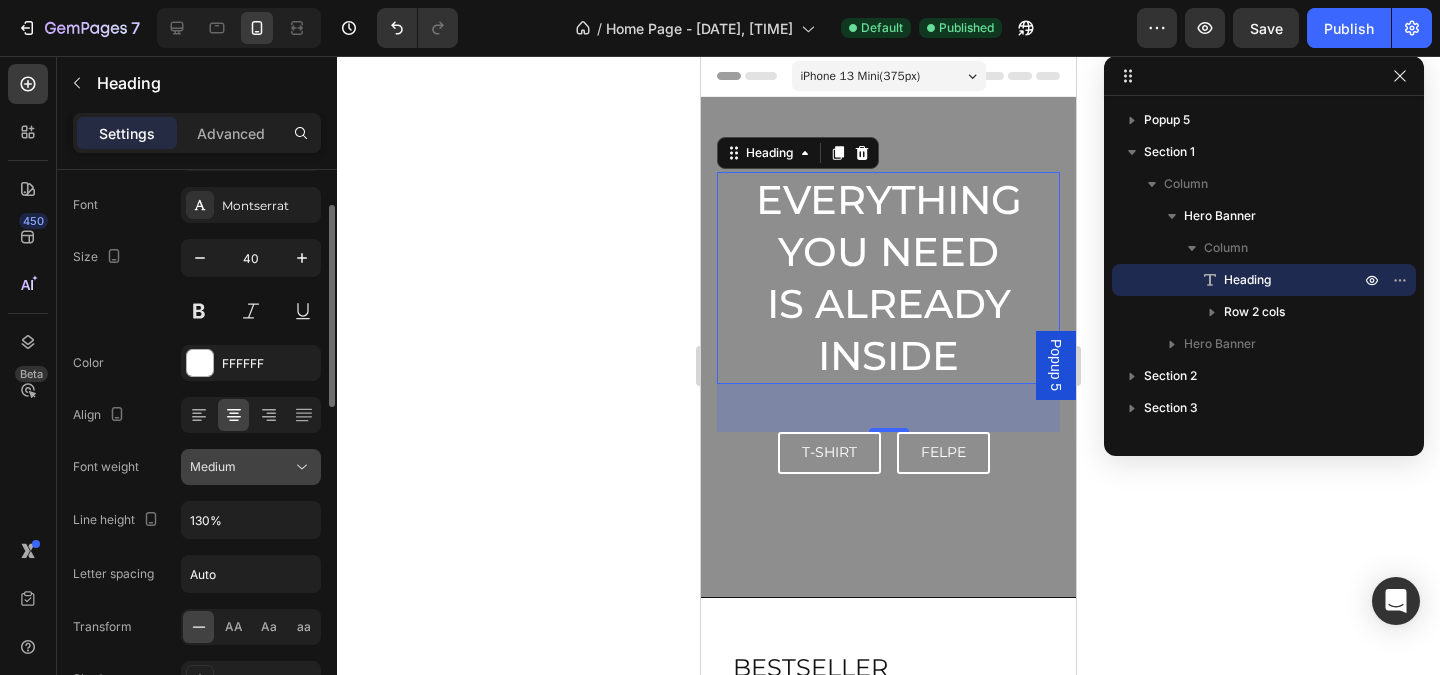 click on "Medium" at bounding box center [241, 467] 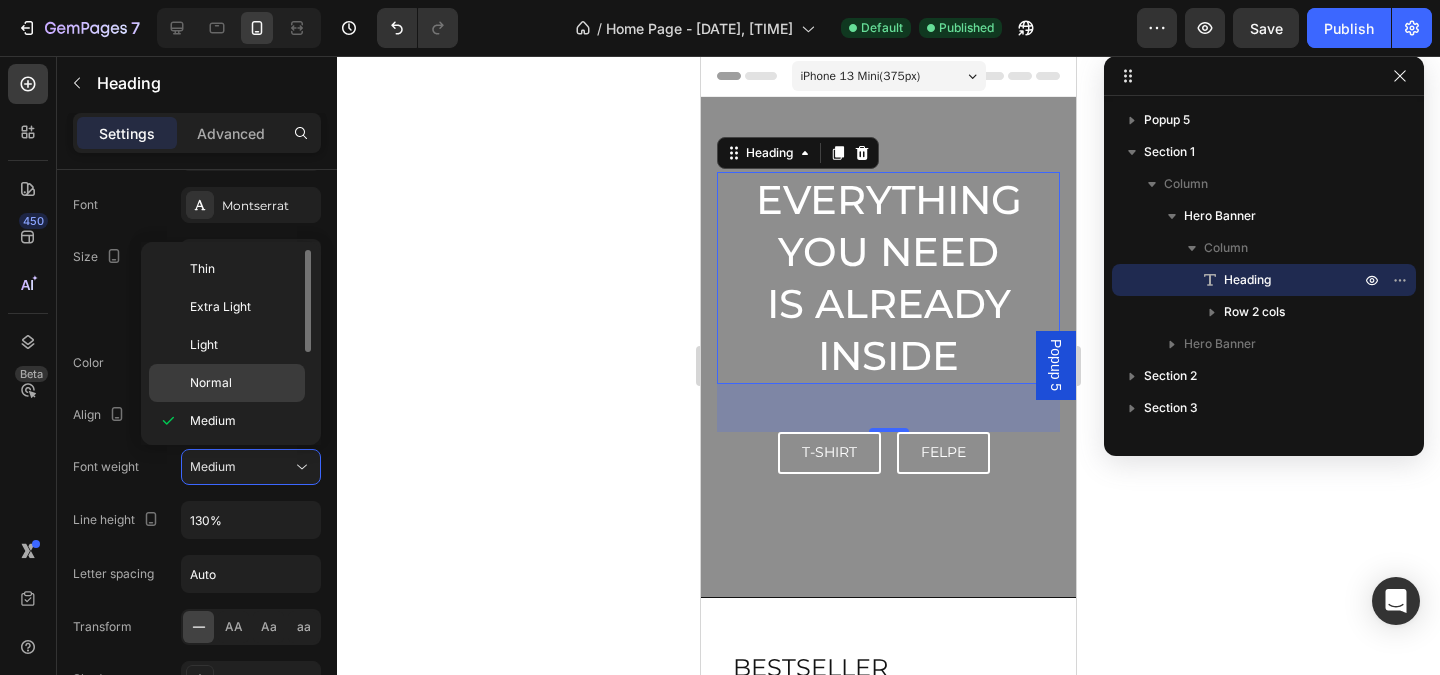 click on "Normal" 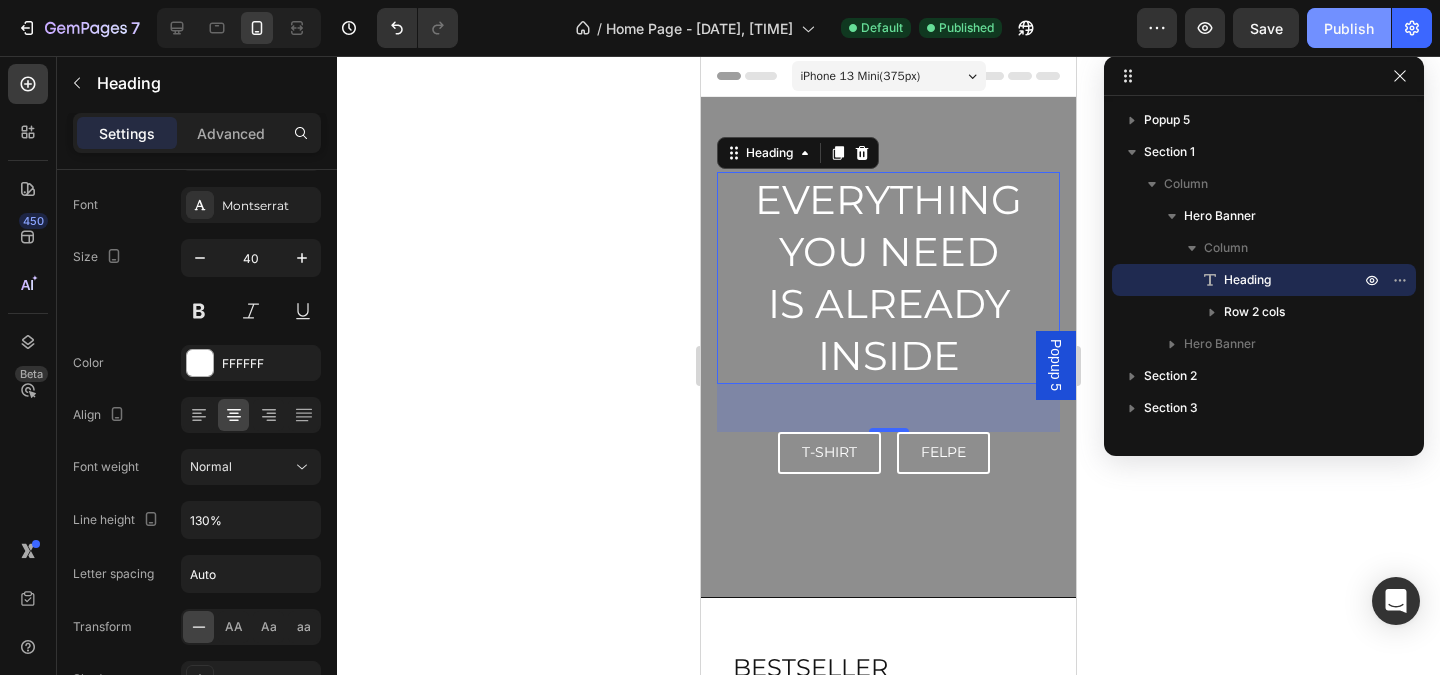 click on "Publish" 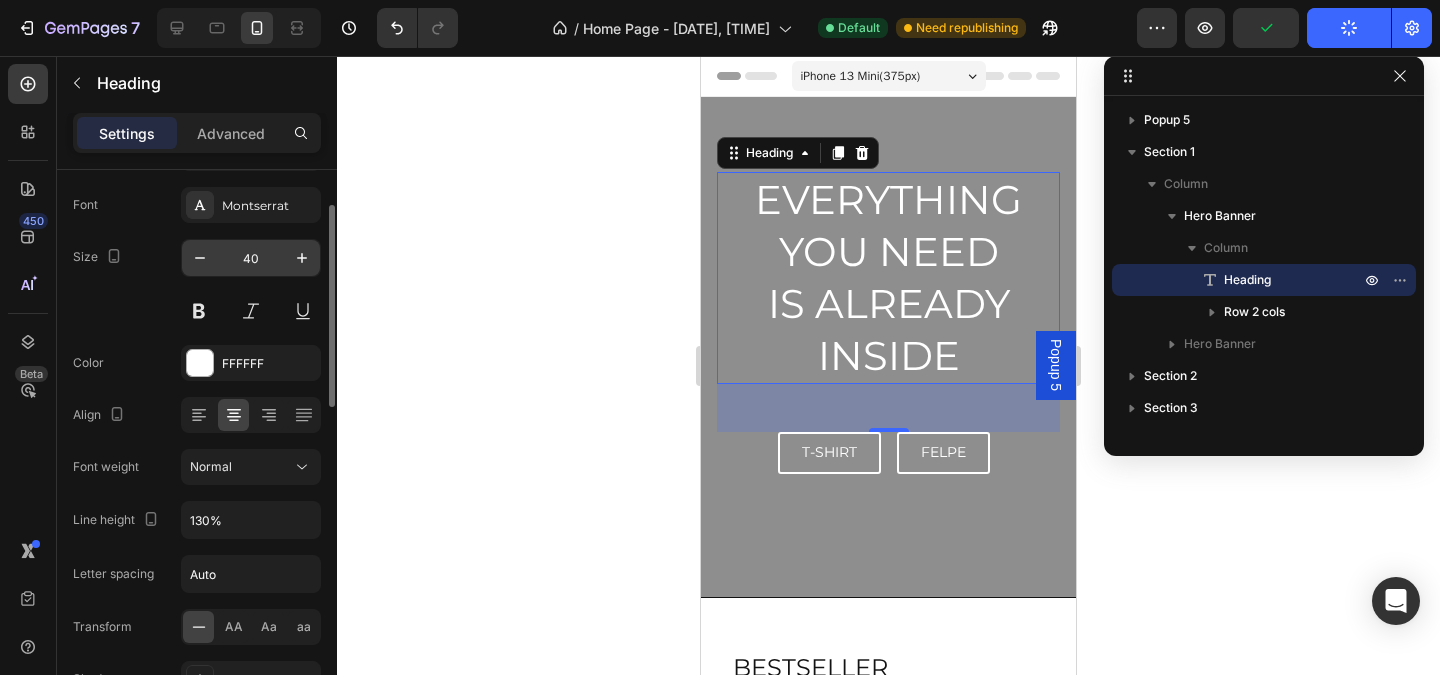 click on "40" at bounding box center [251, 258] 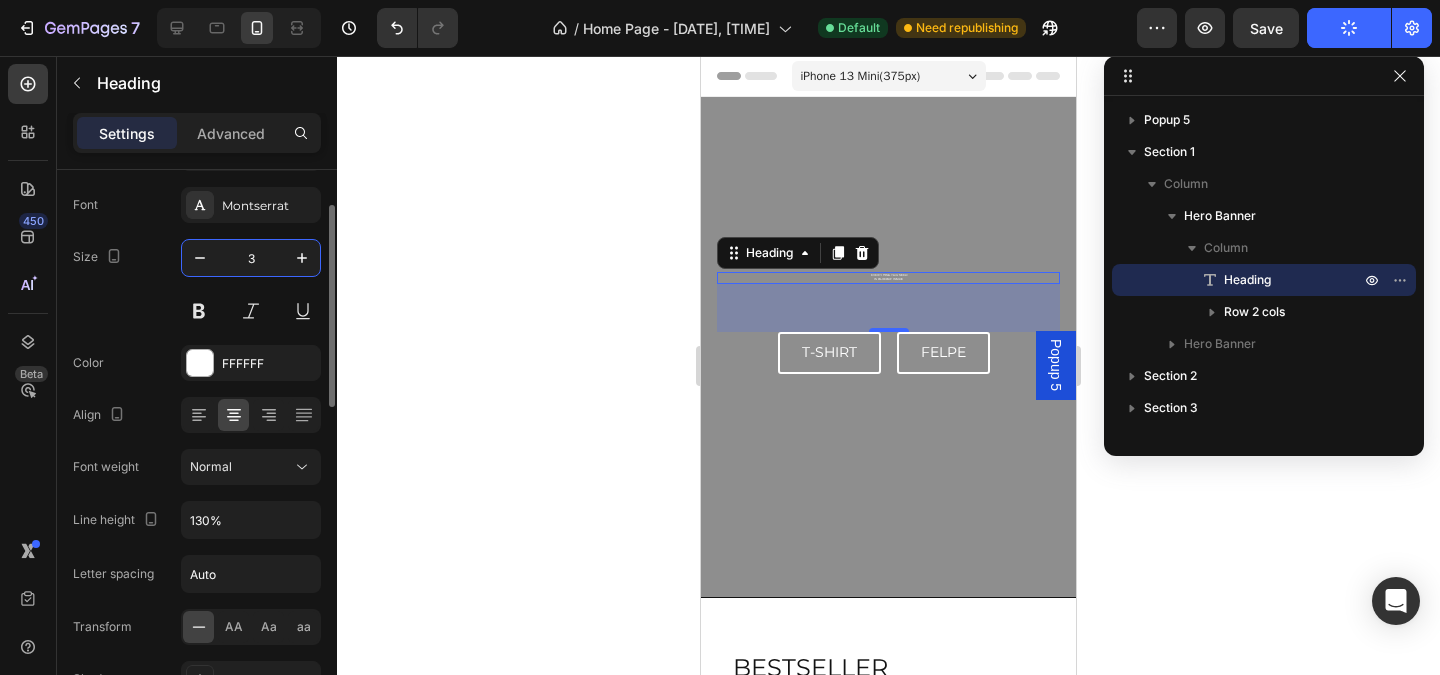type on "35" 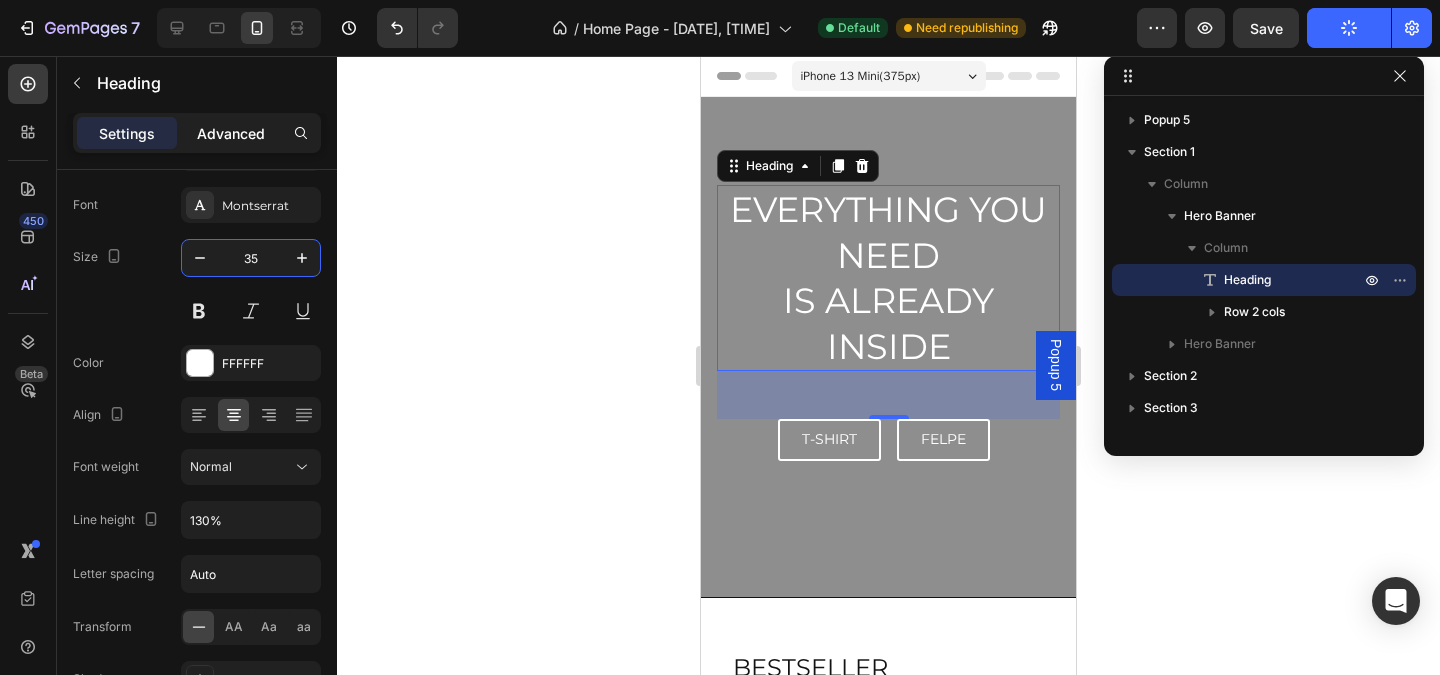 click on "Advanced" 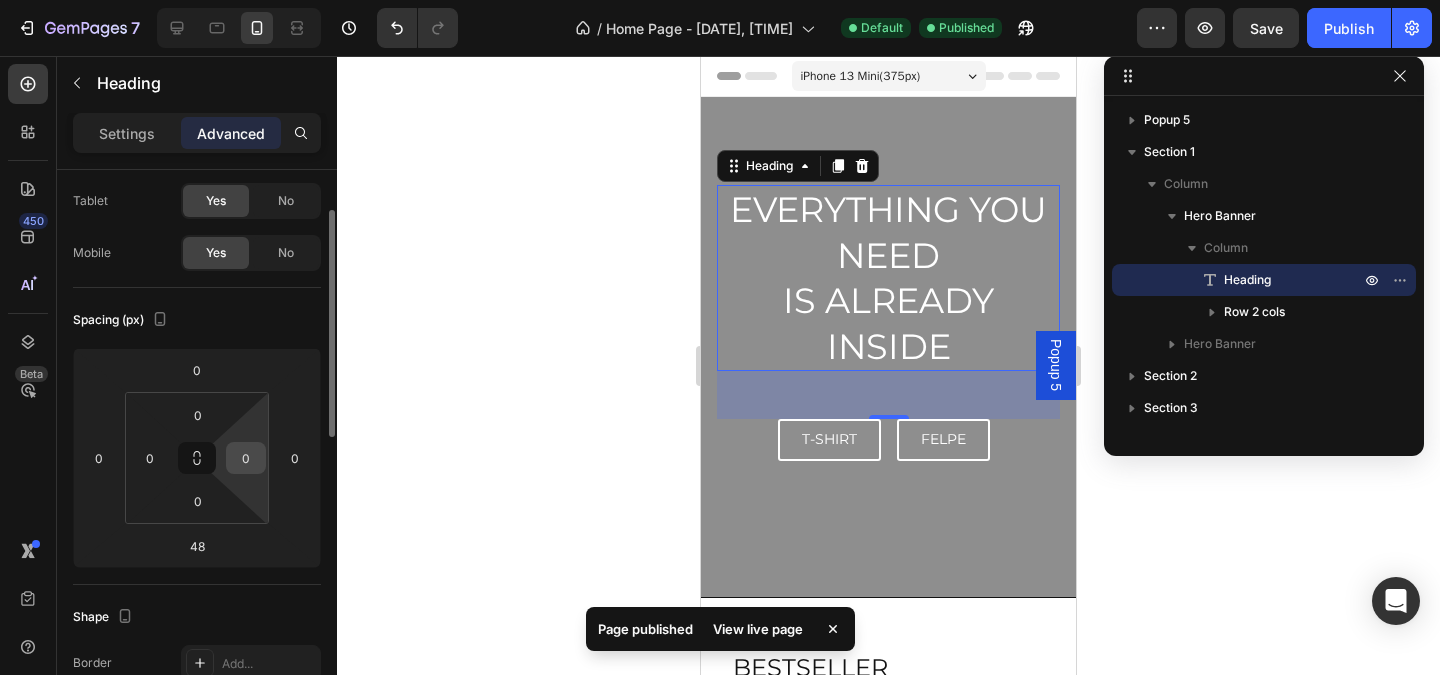 click on "0" at bounding box center [246, 458] 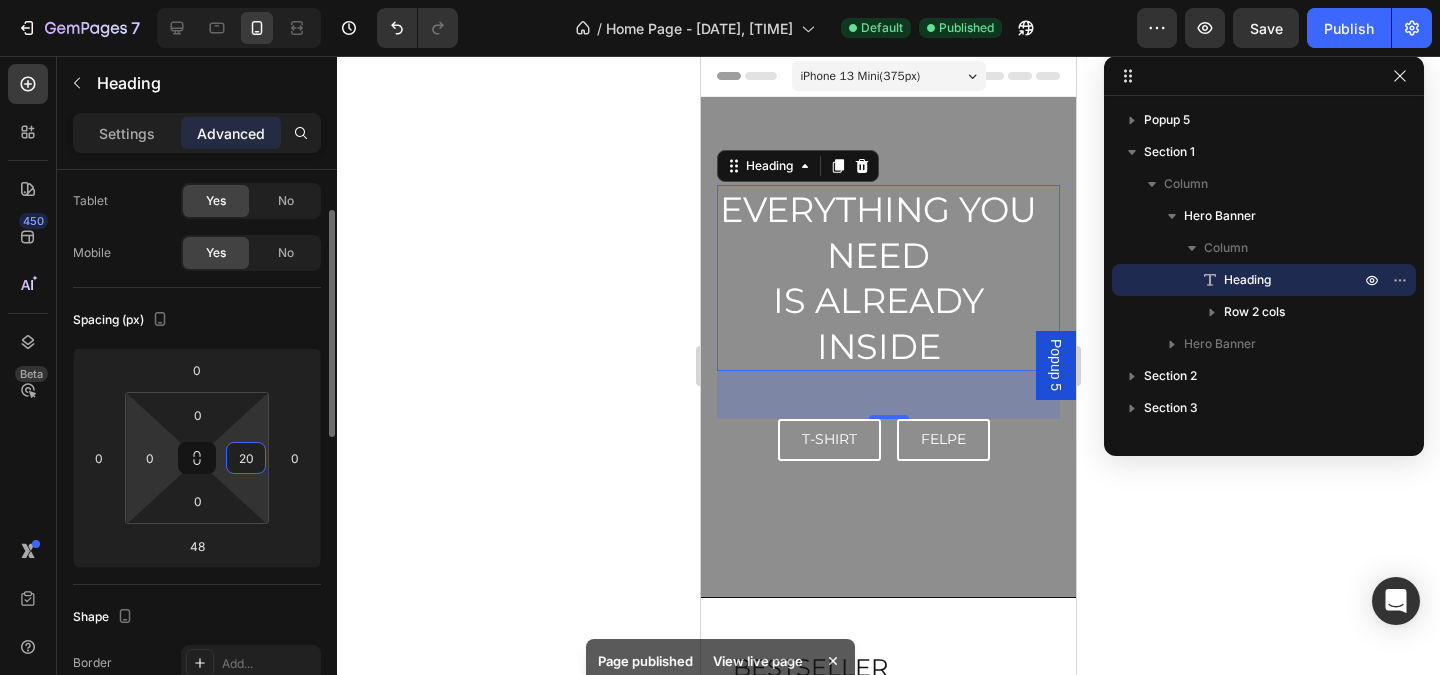 type on "20" 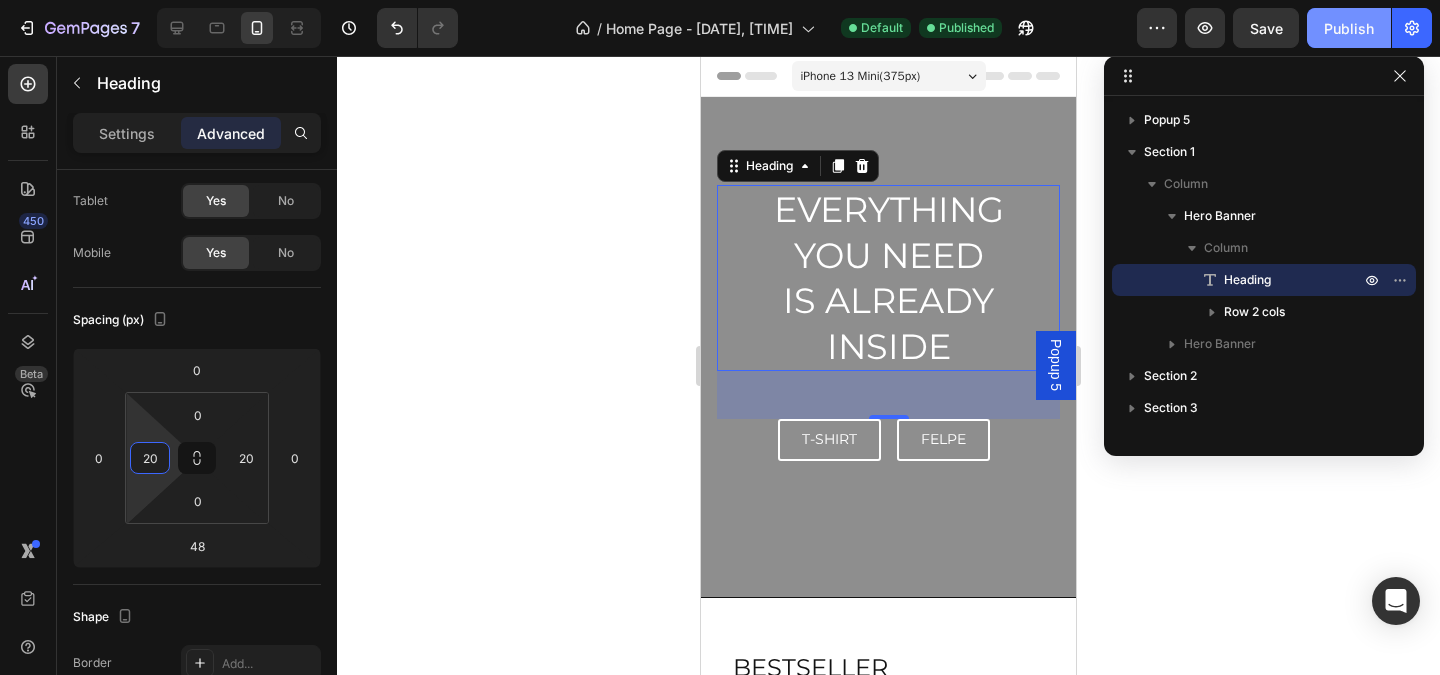 type on "20" 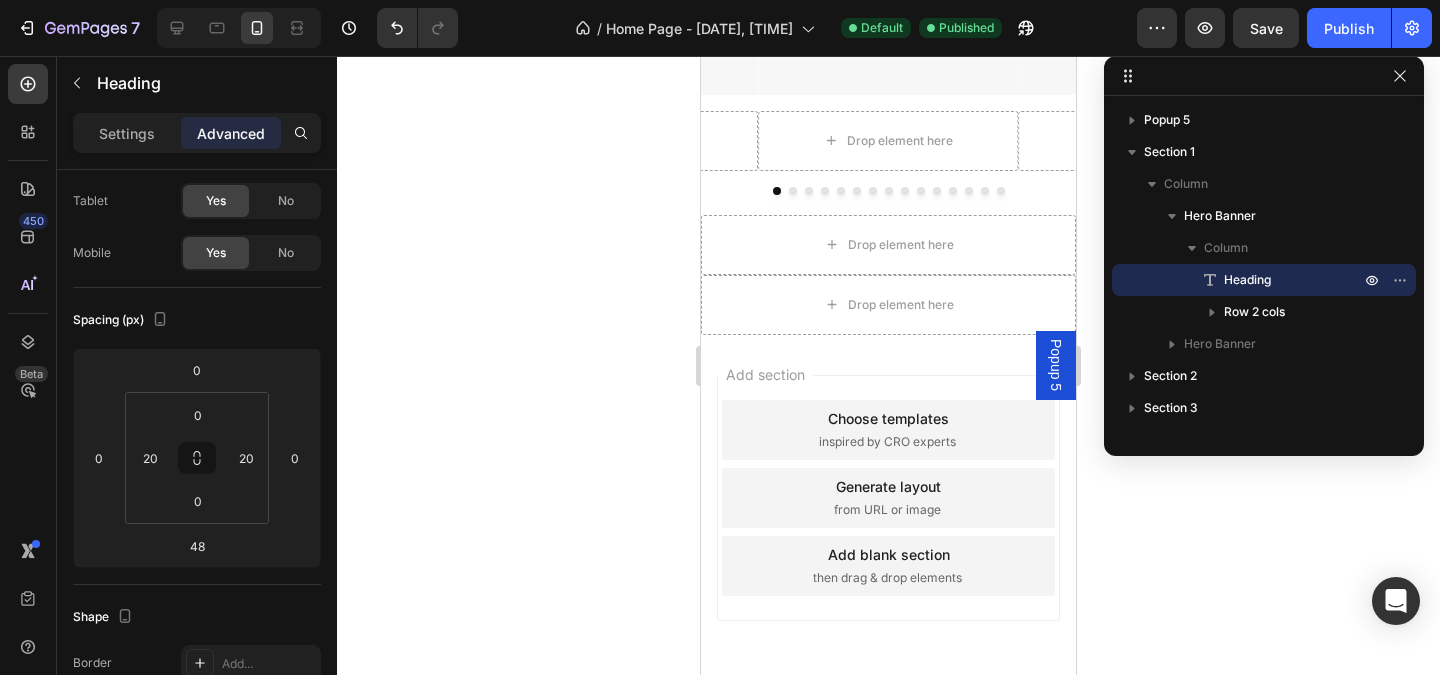 scroll, scrollTop: 1032, scrollLeft: 0, axis: vertical 